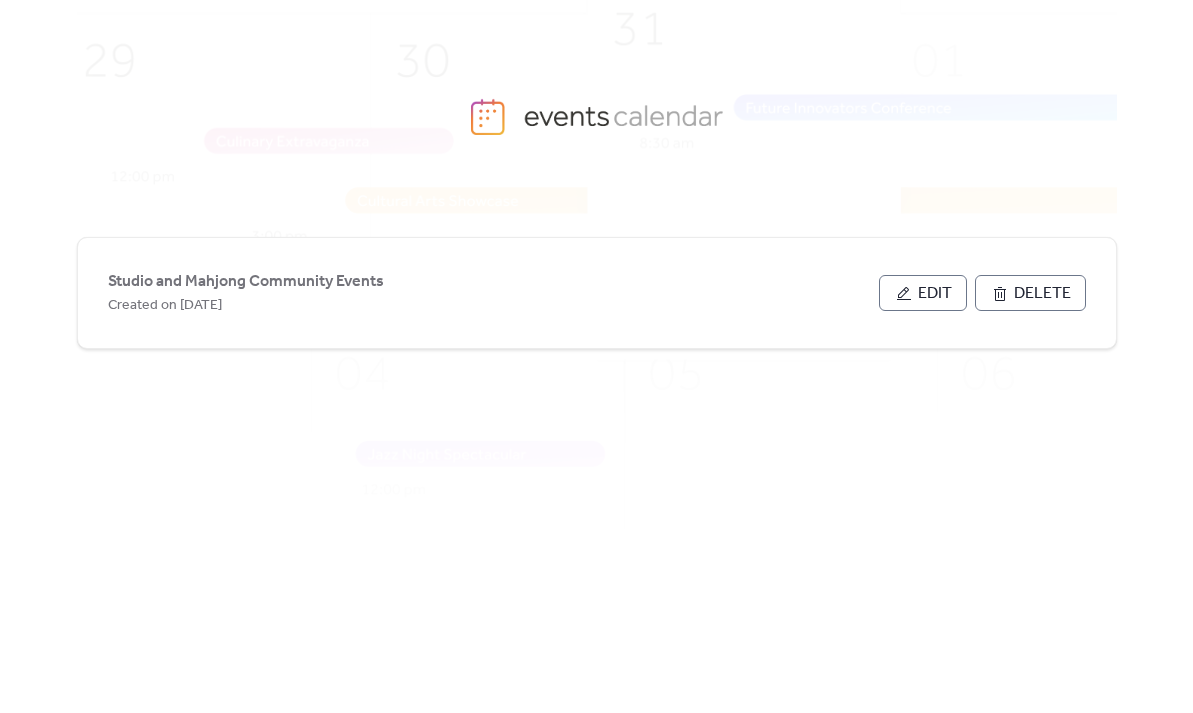scroll, scrollTop: 0, scrollLeft: 0, axis: both 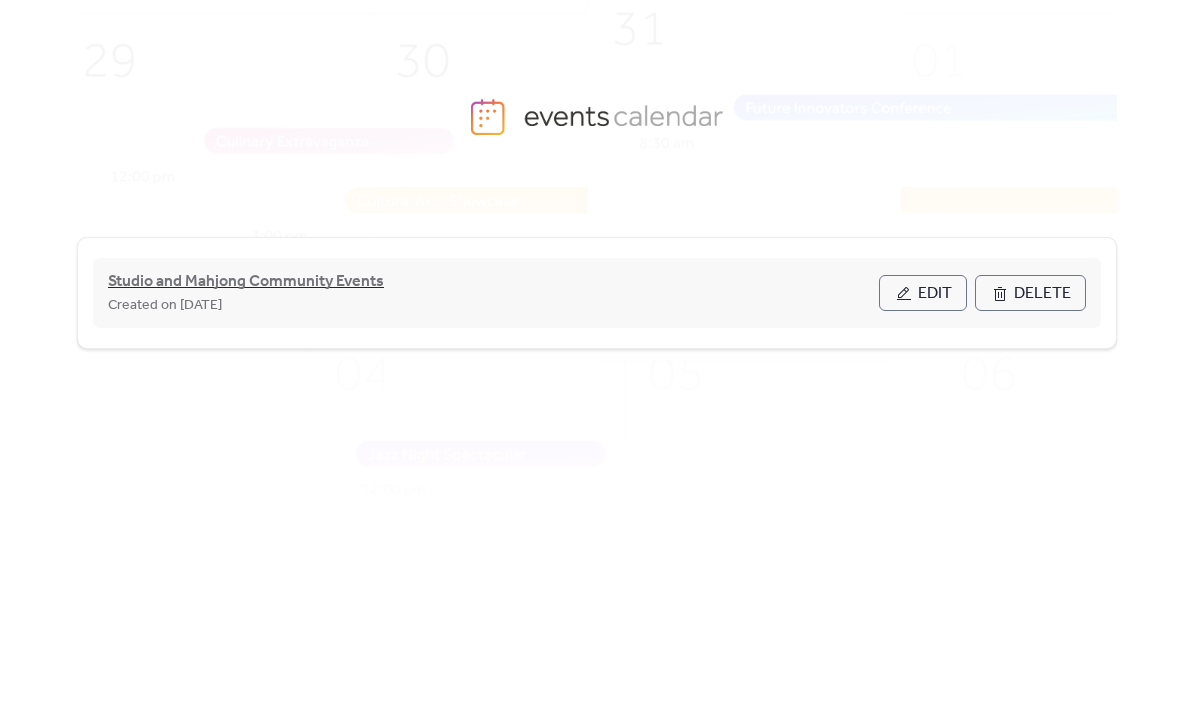 click on "Studio and Mahjong Community Events" at bounding box center [246, 282] 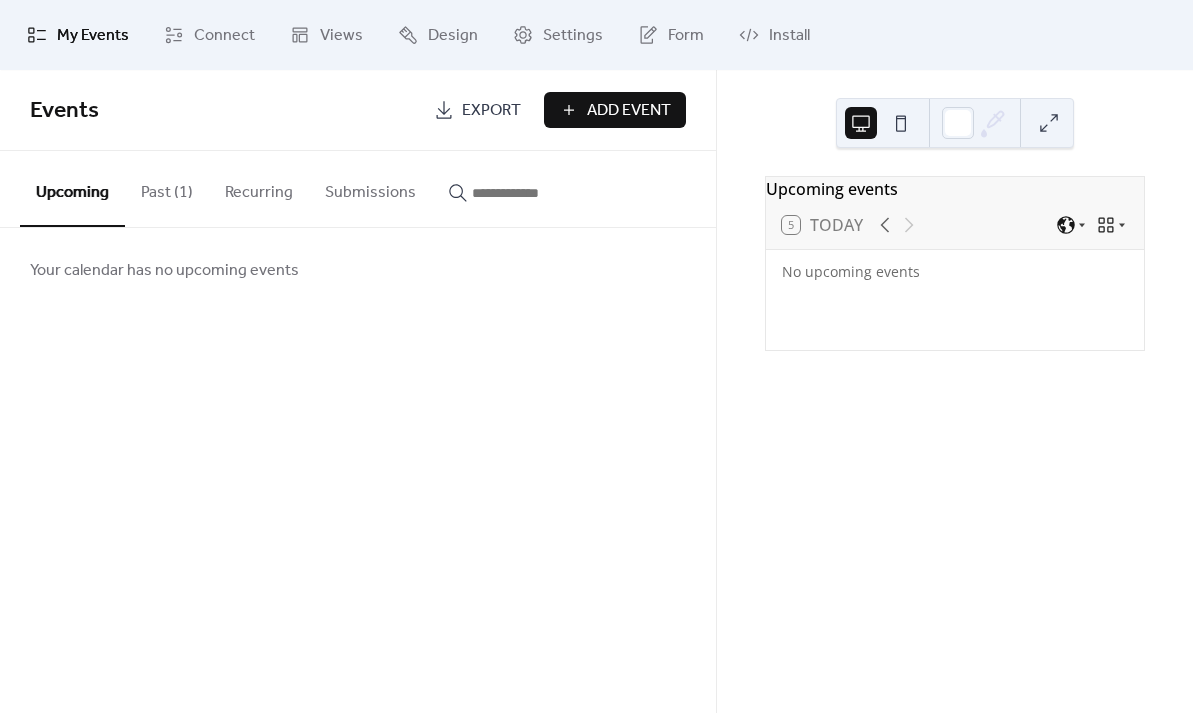 click on "Your calendar has no upcoming events" at bounding box center (358, 270) 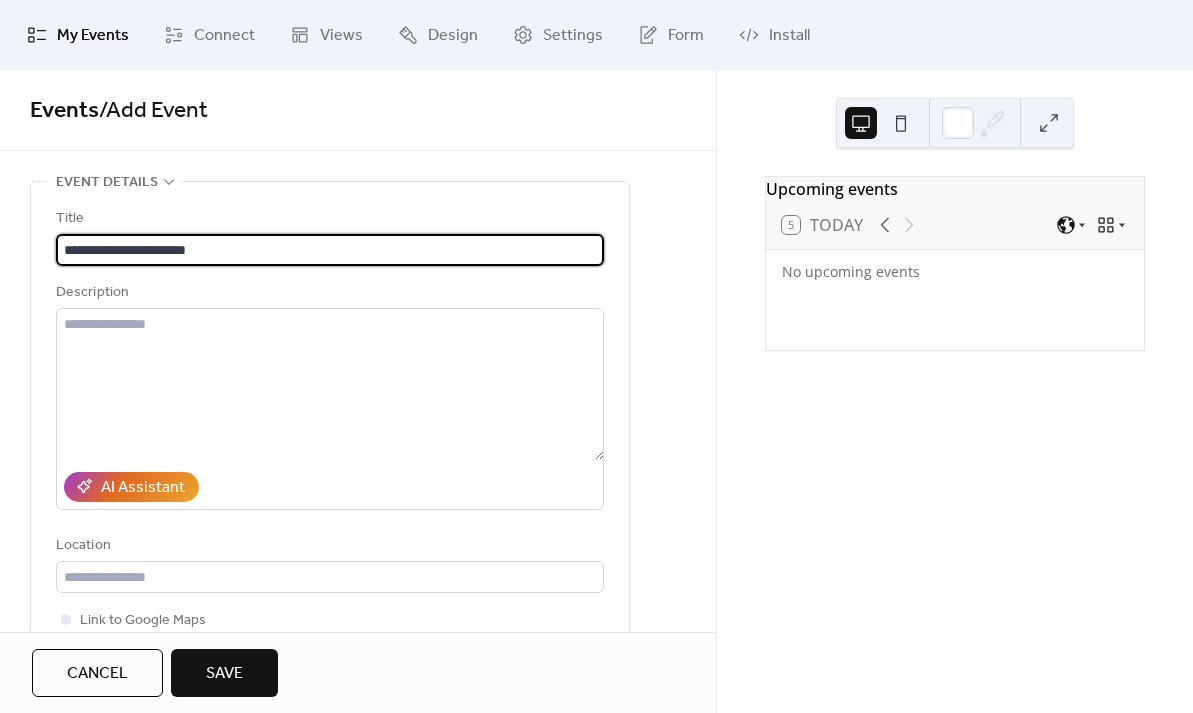 type on "**********" 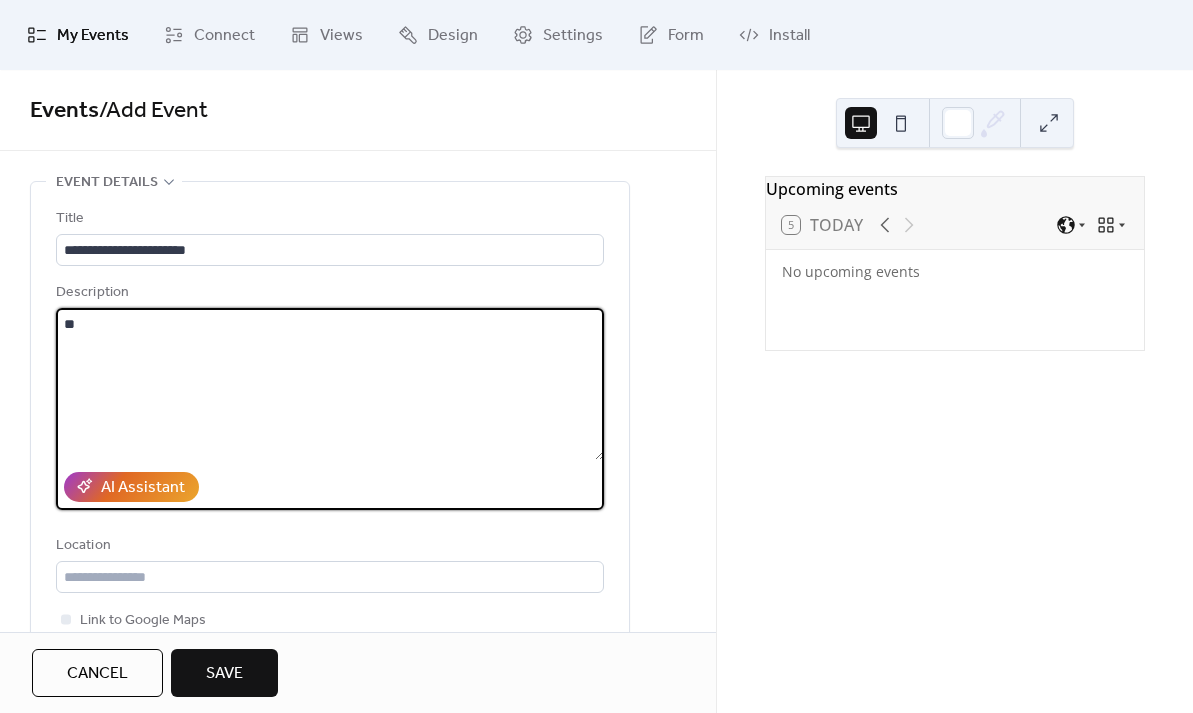 type on "*" 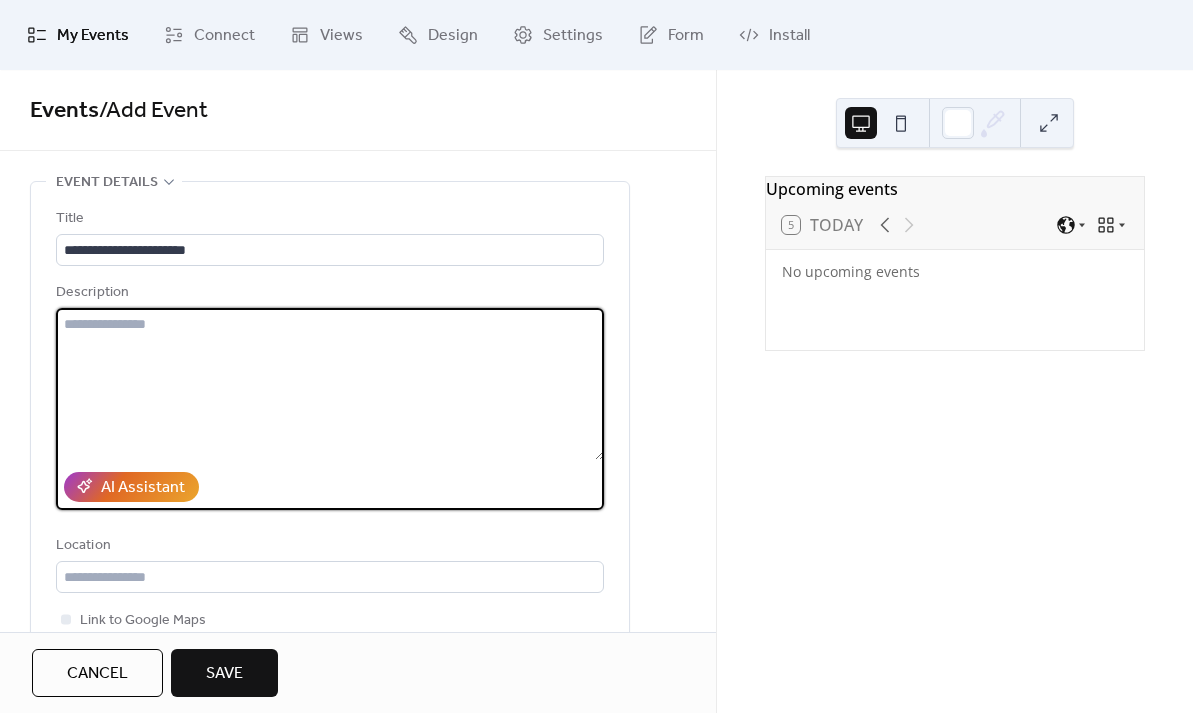 click at bounding box center [330, 384] 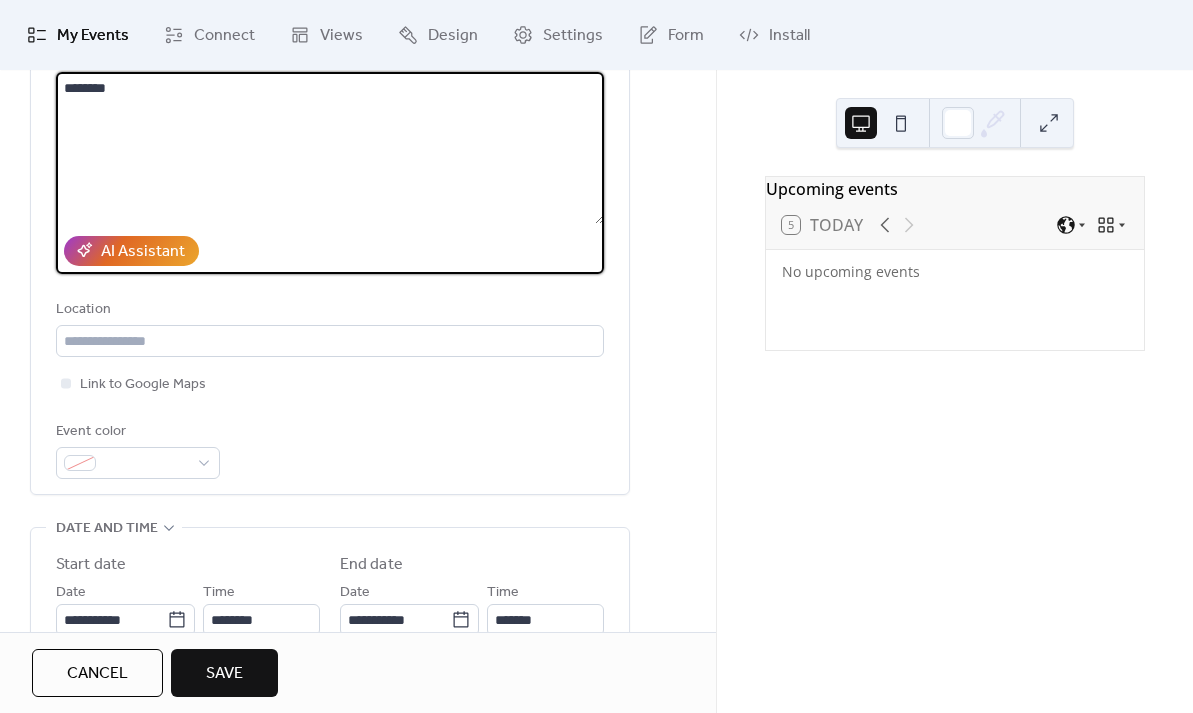scroll, scrollTop: 260, scrollLeft: 0, axis: vertical 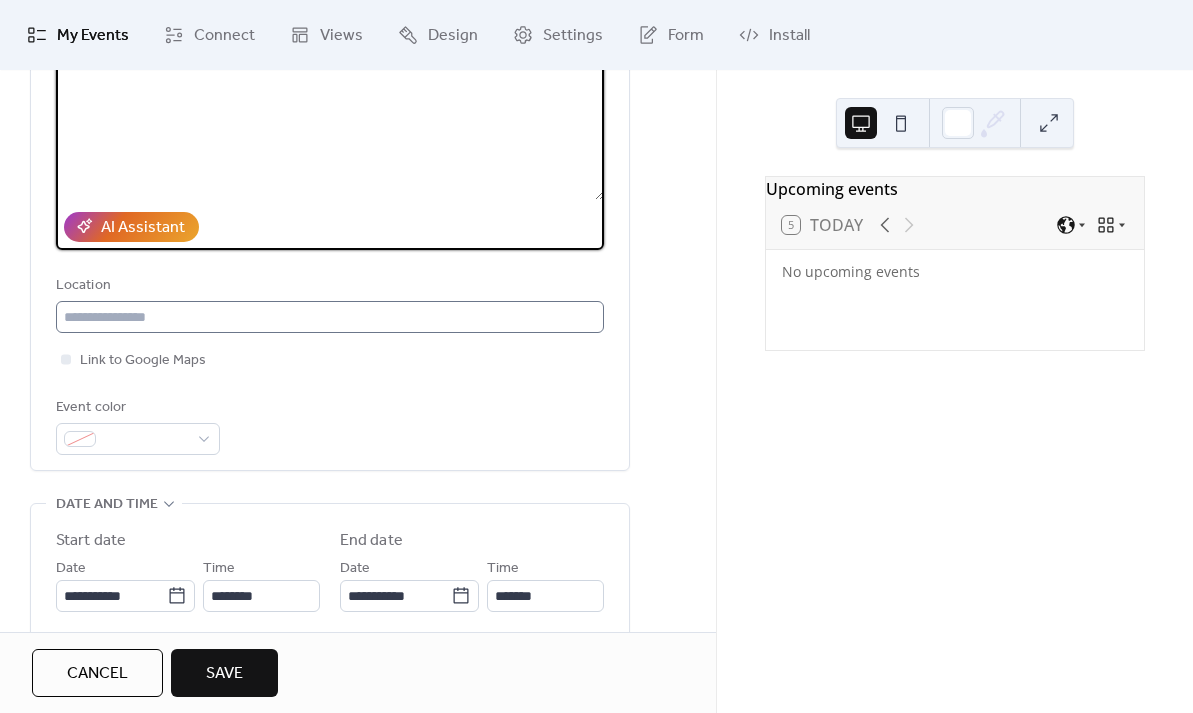 type on "********" 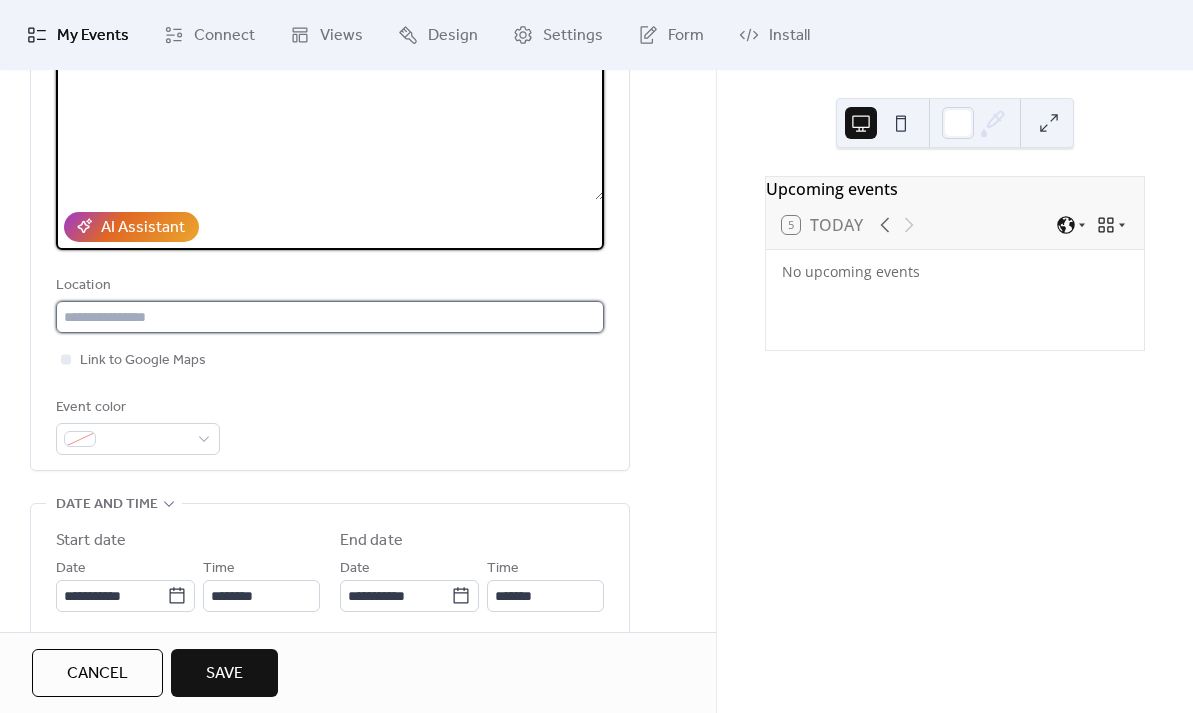 click at bounding box center (330, 317) 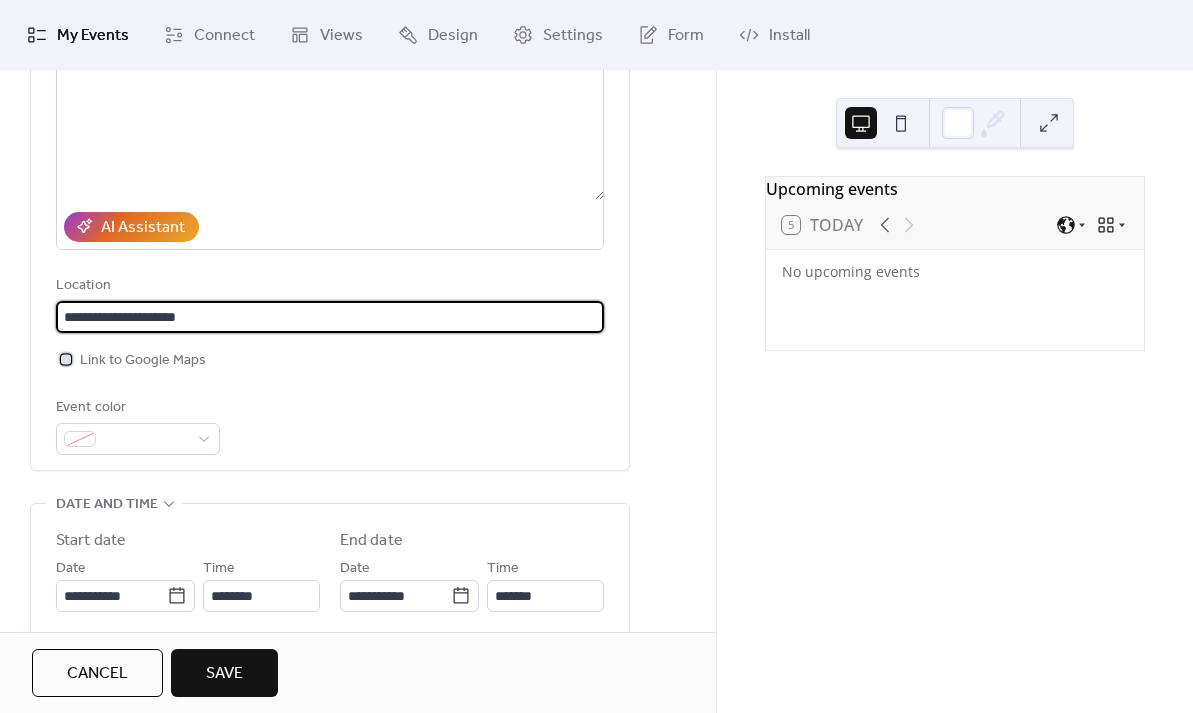 click on "Link to Google Maps" at bounding box center [143, 361] 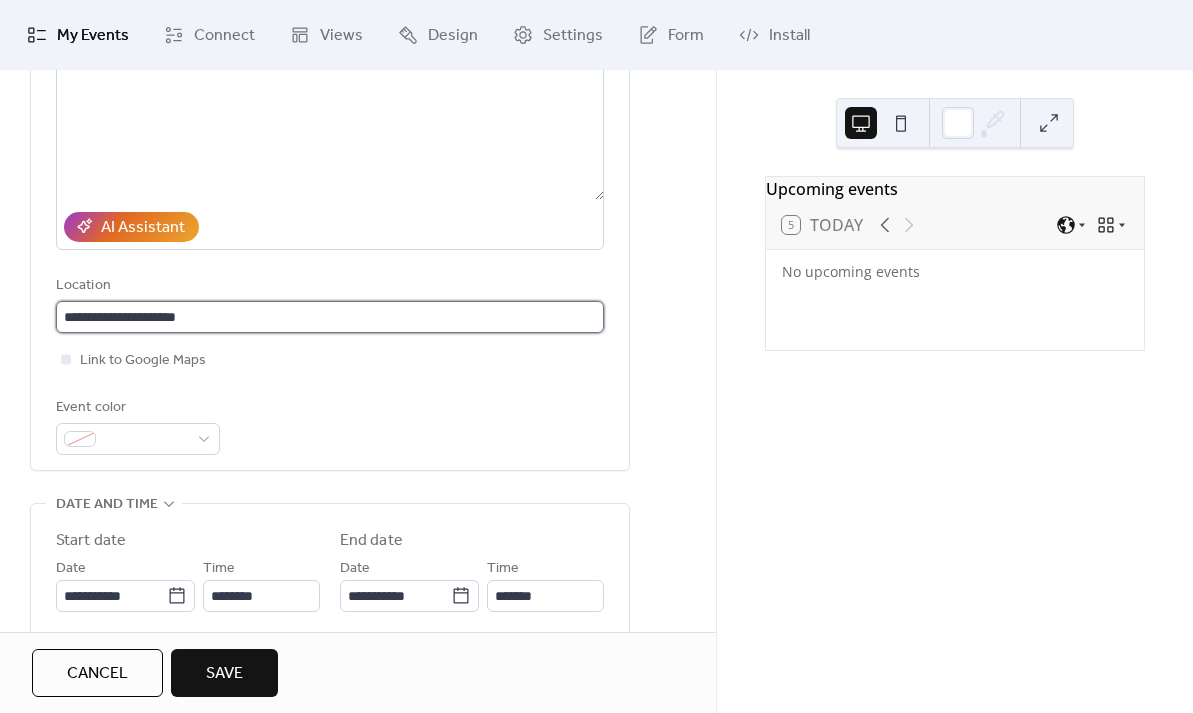 click on "**********" at bounding box center [330, 317] 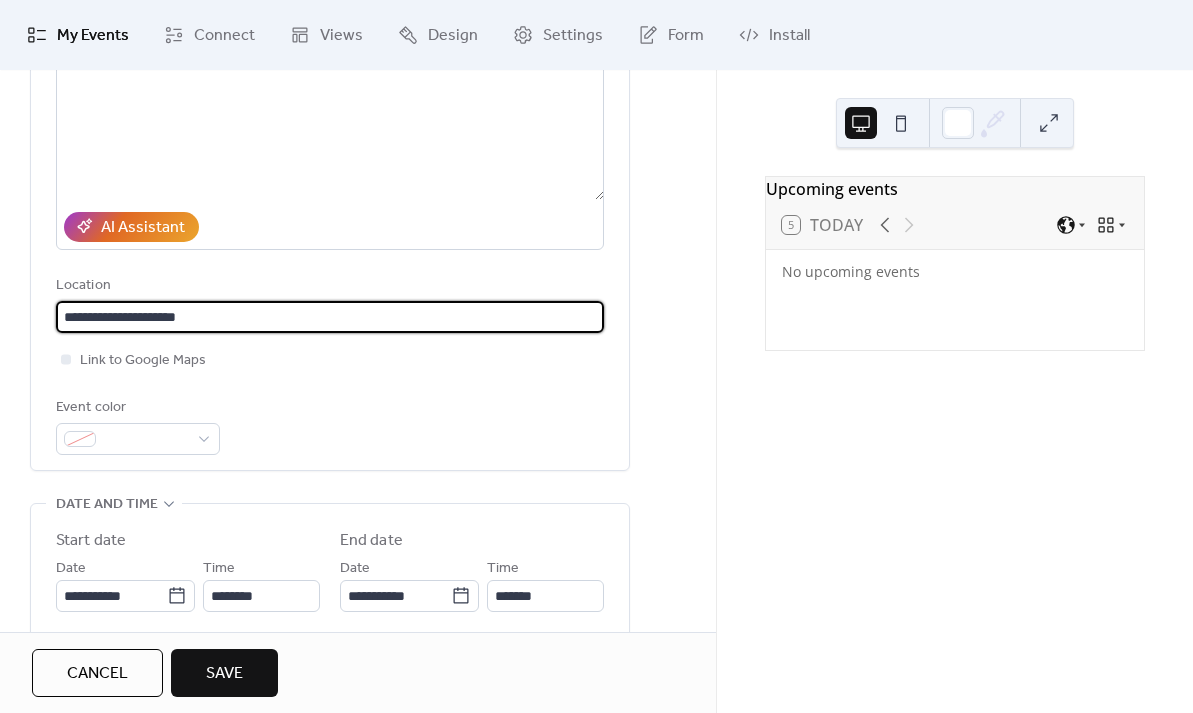 click on "**********" at bounding box center (330, 317) 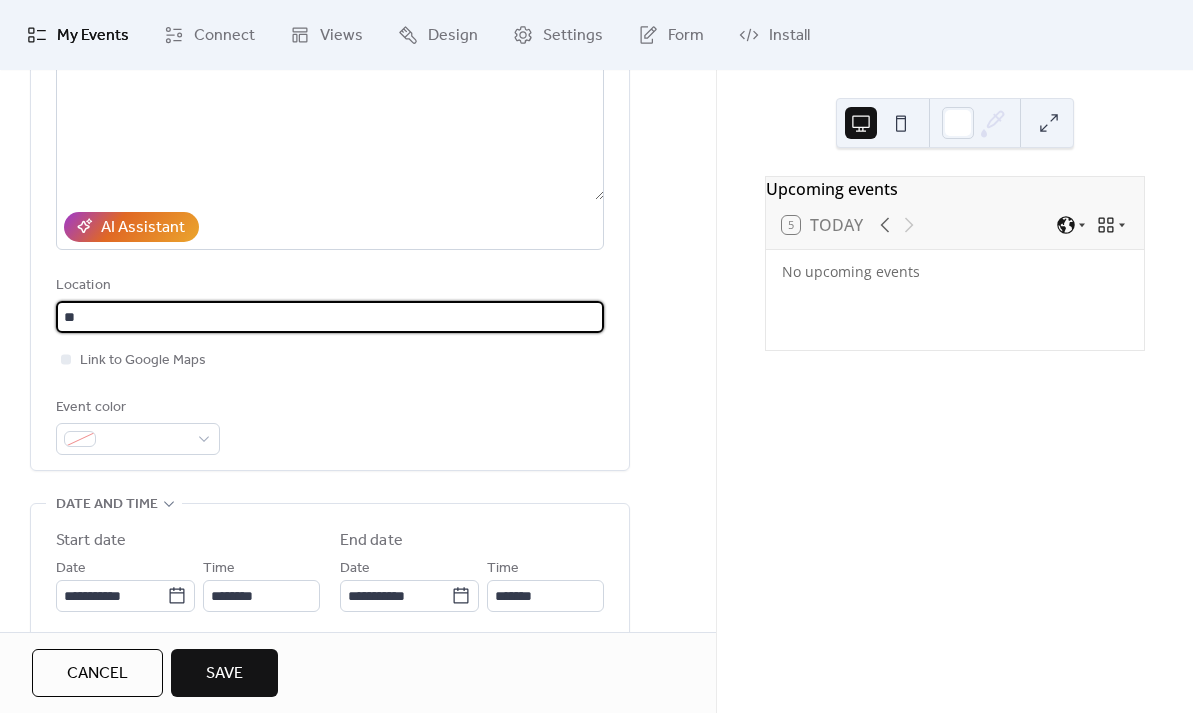 type on "*" 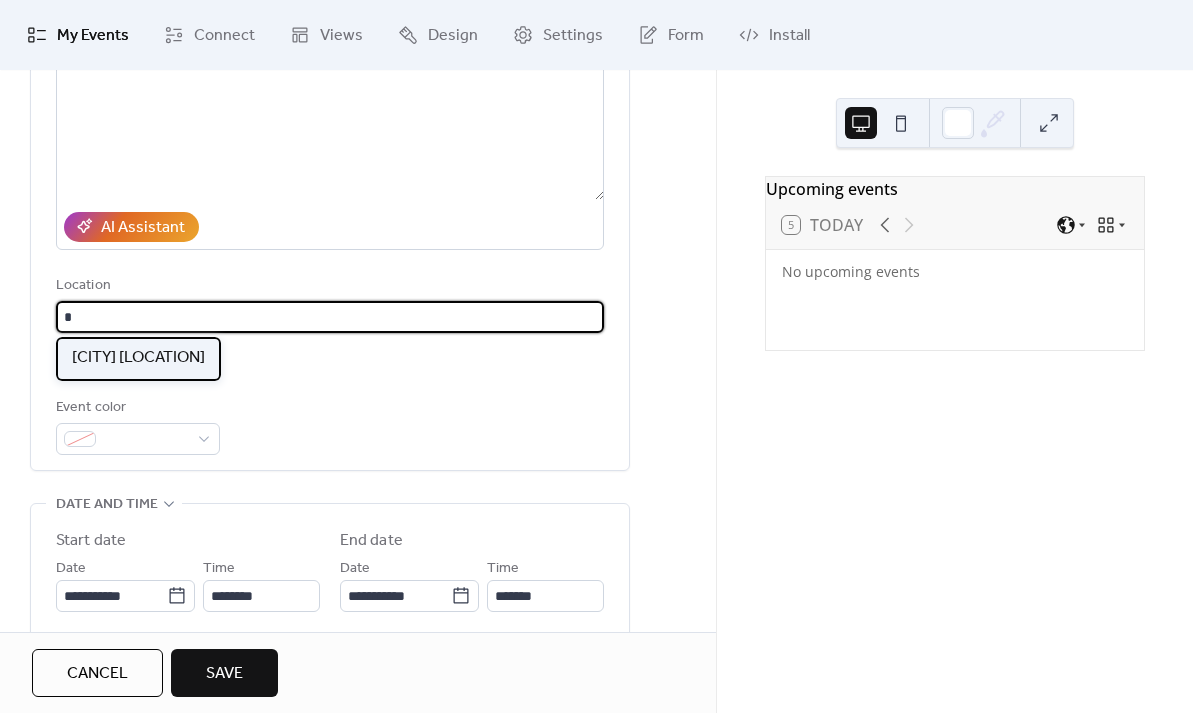 click on "Atlanta Chinatown" at bounding box center (138, 358) 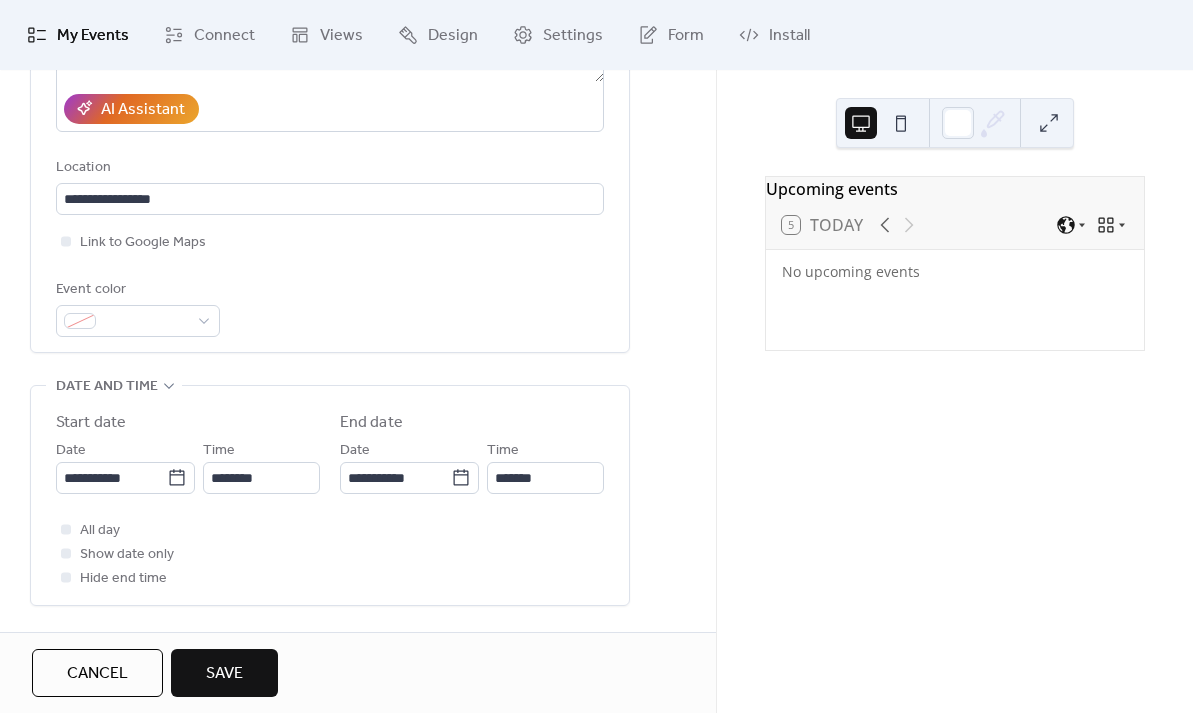scroll, scrollTop: 381, scrollLeft: 0, axis: vertical 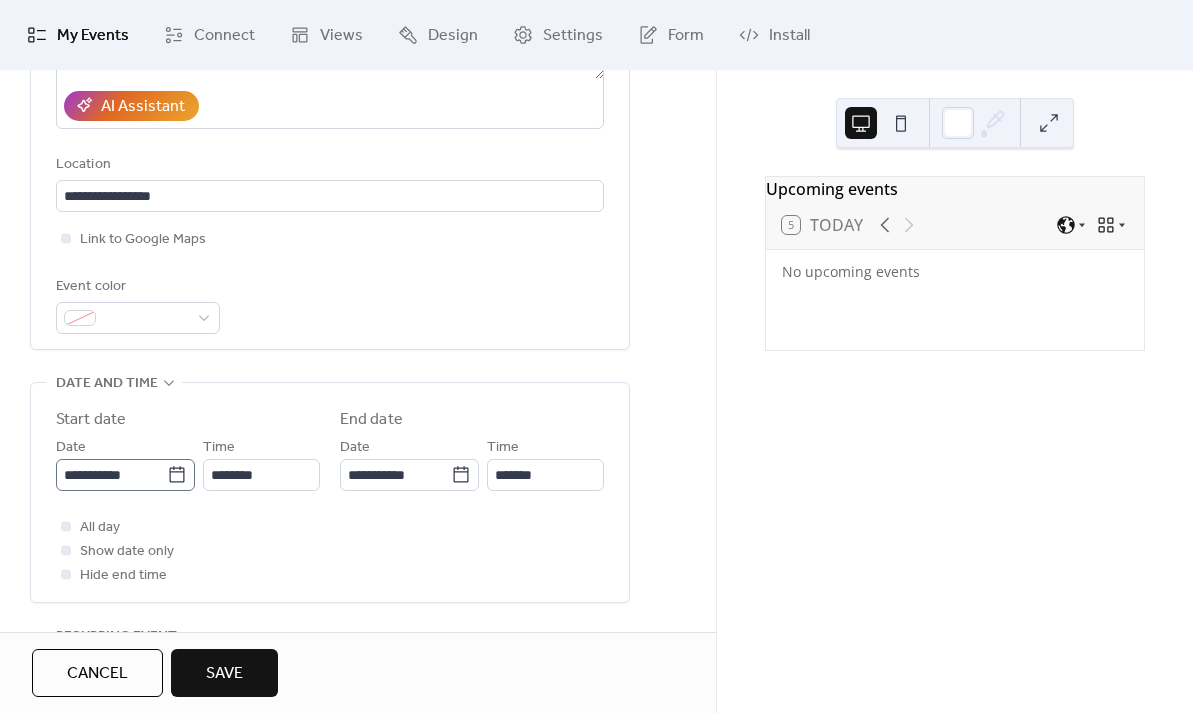 click 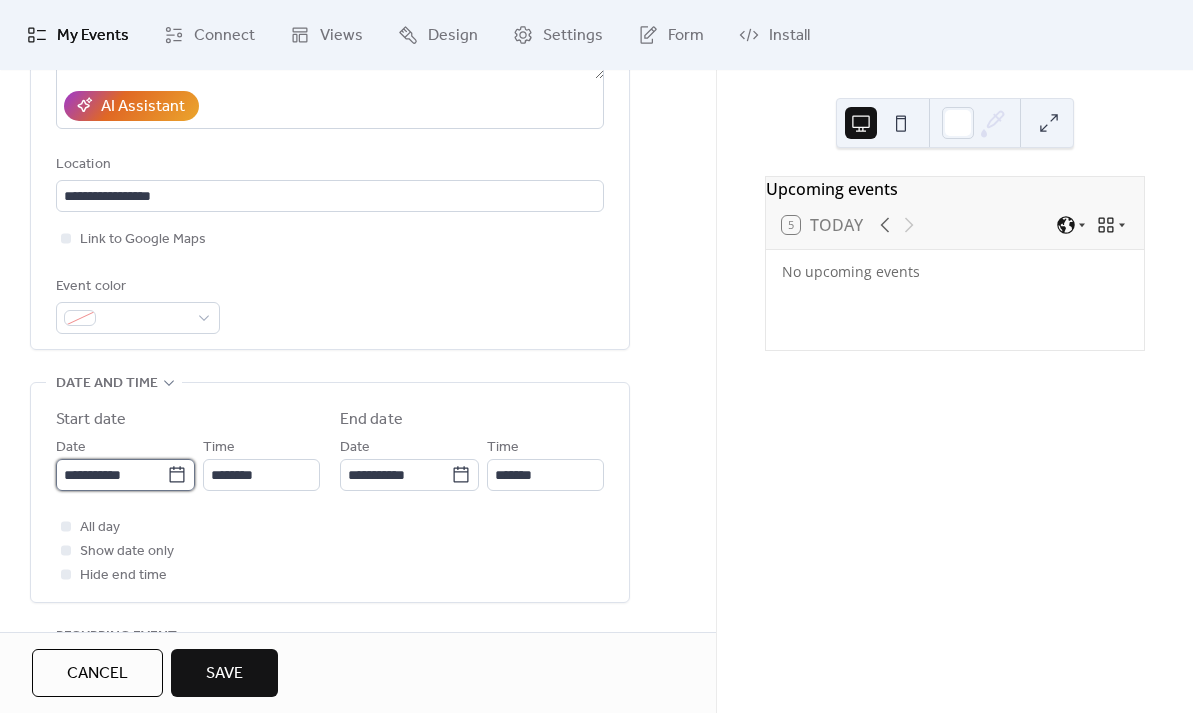 click on "**********" at bounding box center (111, 475) 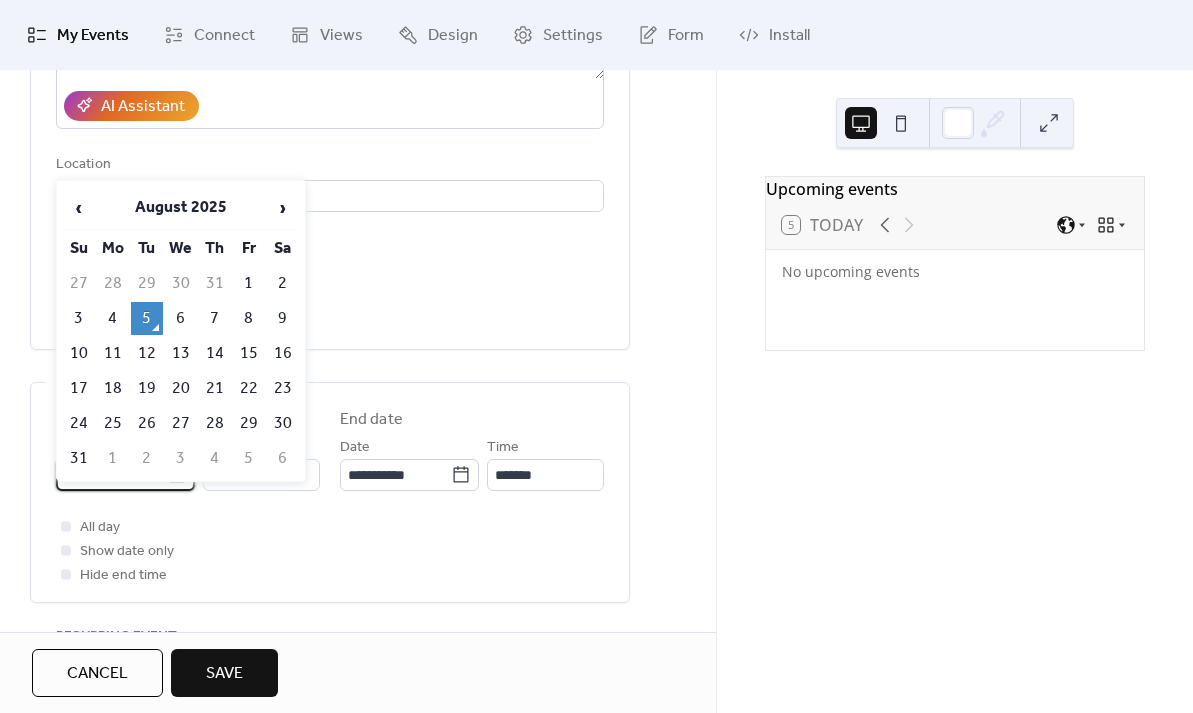 click on "**********" at bounding box center [330, 80] 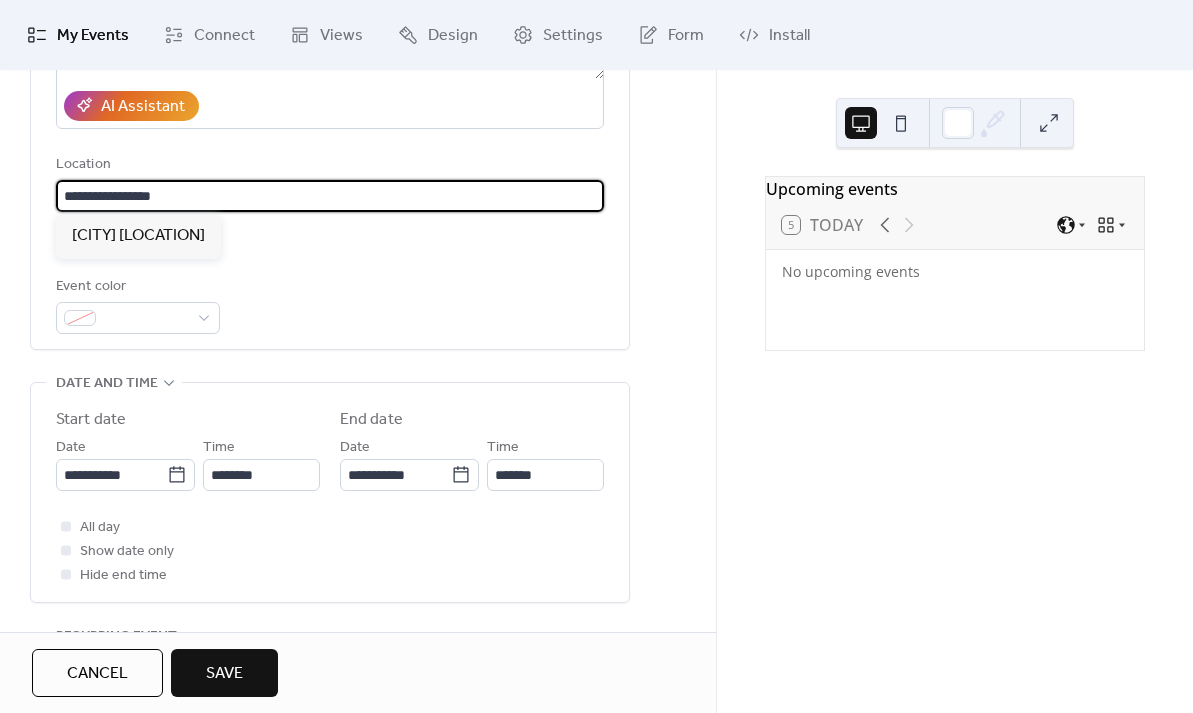 click on "**********" at bounding box center [330, 196] 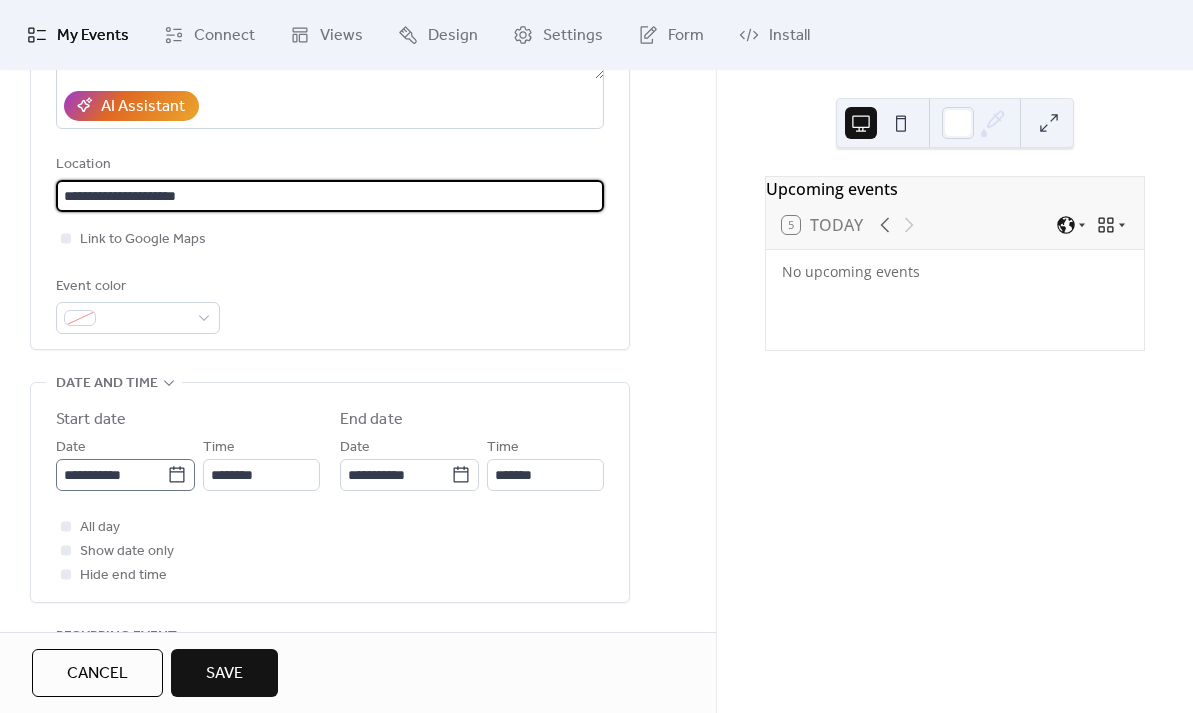 type on "**********" 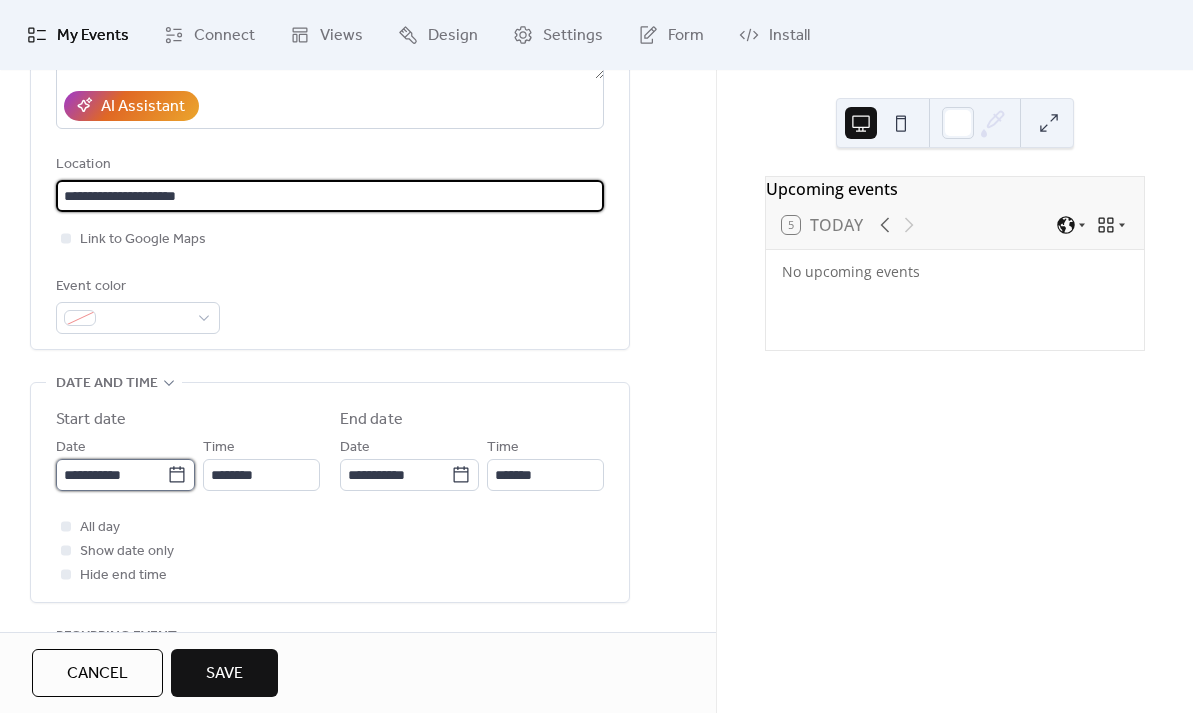 click on "**********" at bounding box center (111, 475) 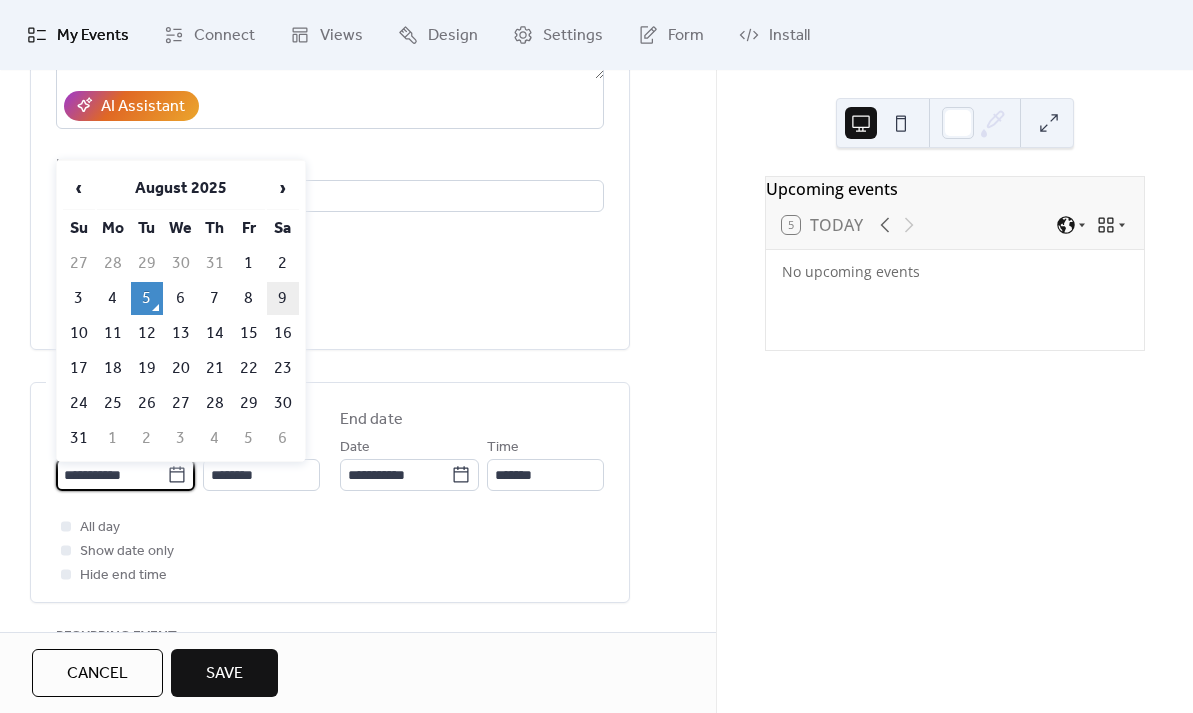 click on "9" at bounding box center (283, 298) 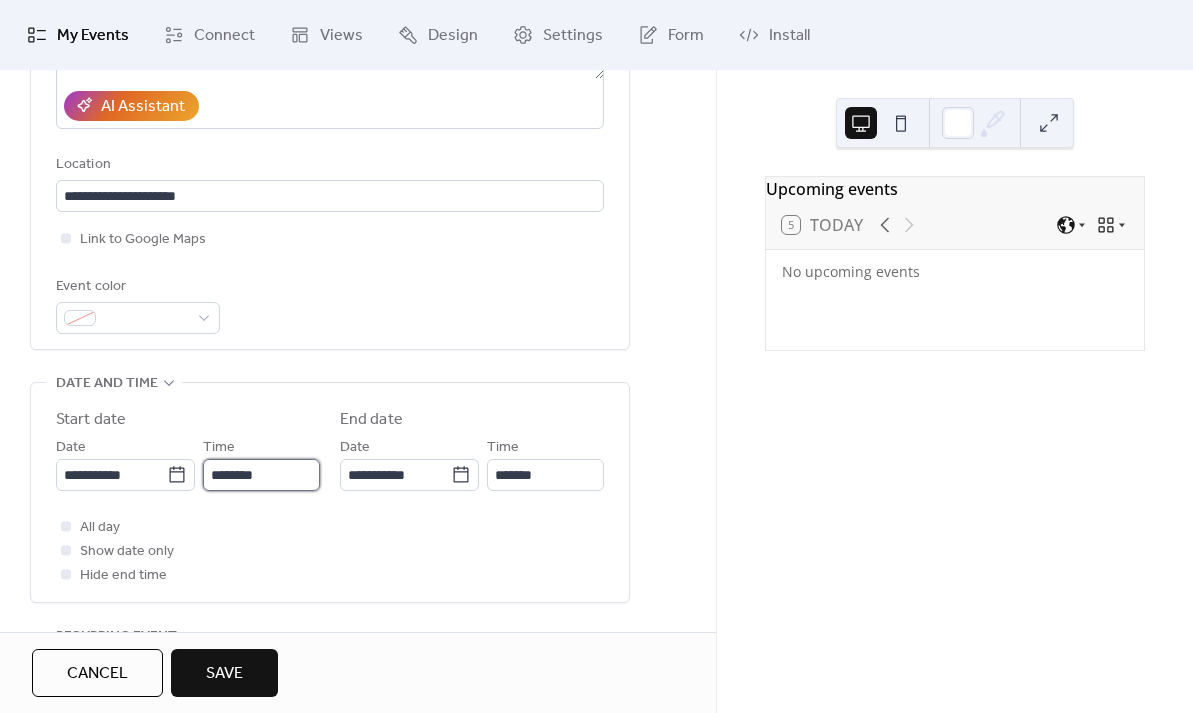 click on "********" at bounding box center [261, 475] 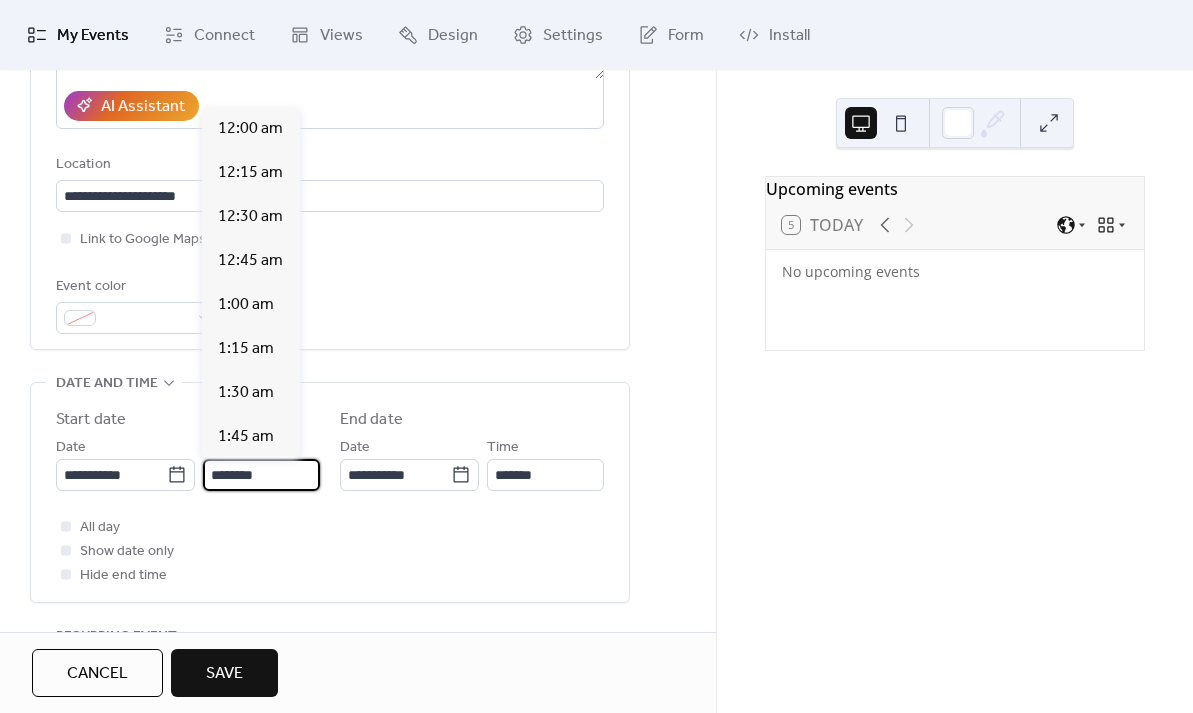 scroll, scrollTop: 2112, scrollLeft: 0, axis: vertical 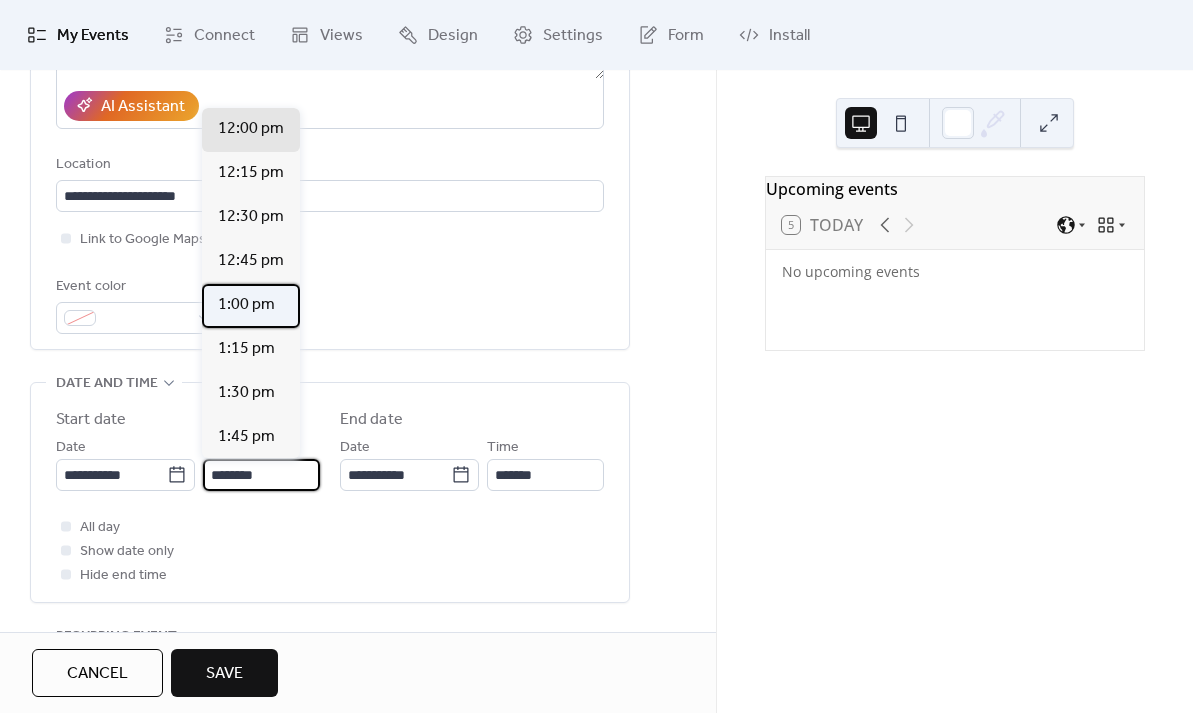 click on "1:00 pm" at bounding box center [246, 305] 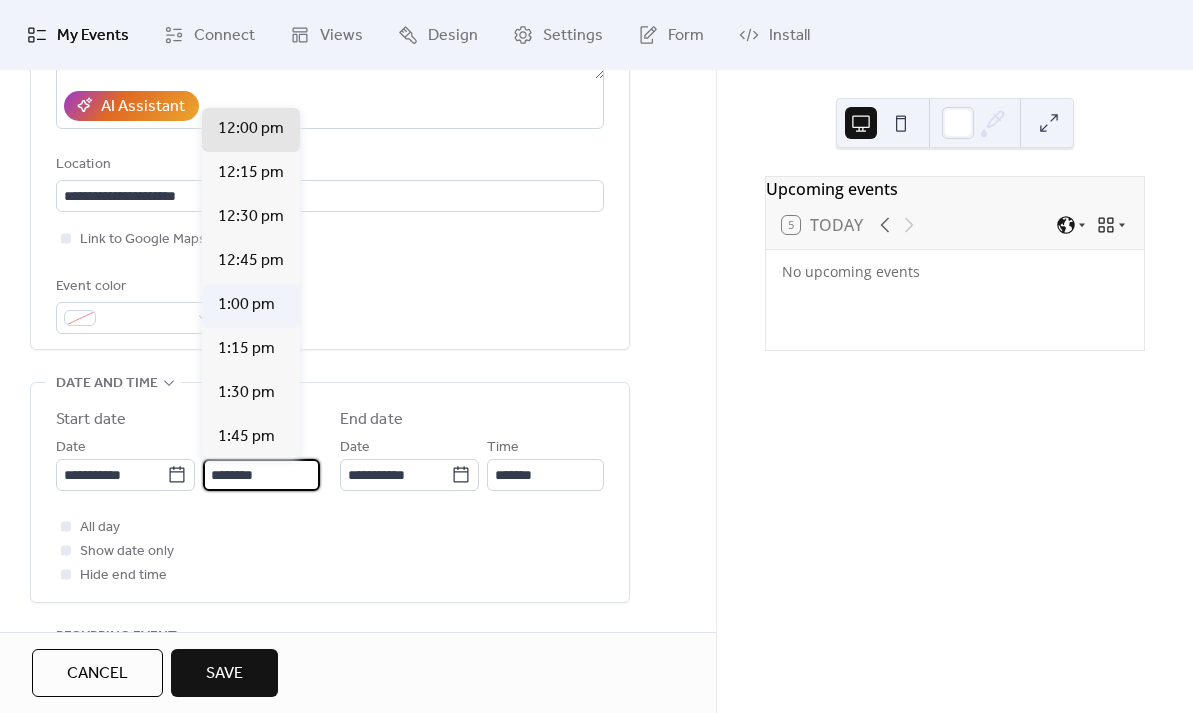 type on "*******" 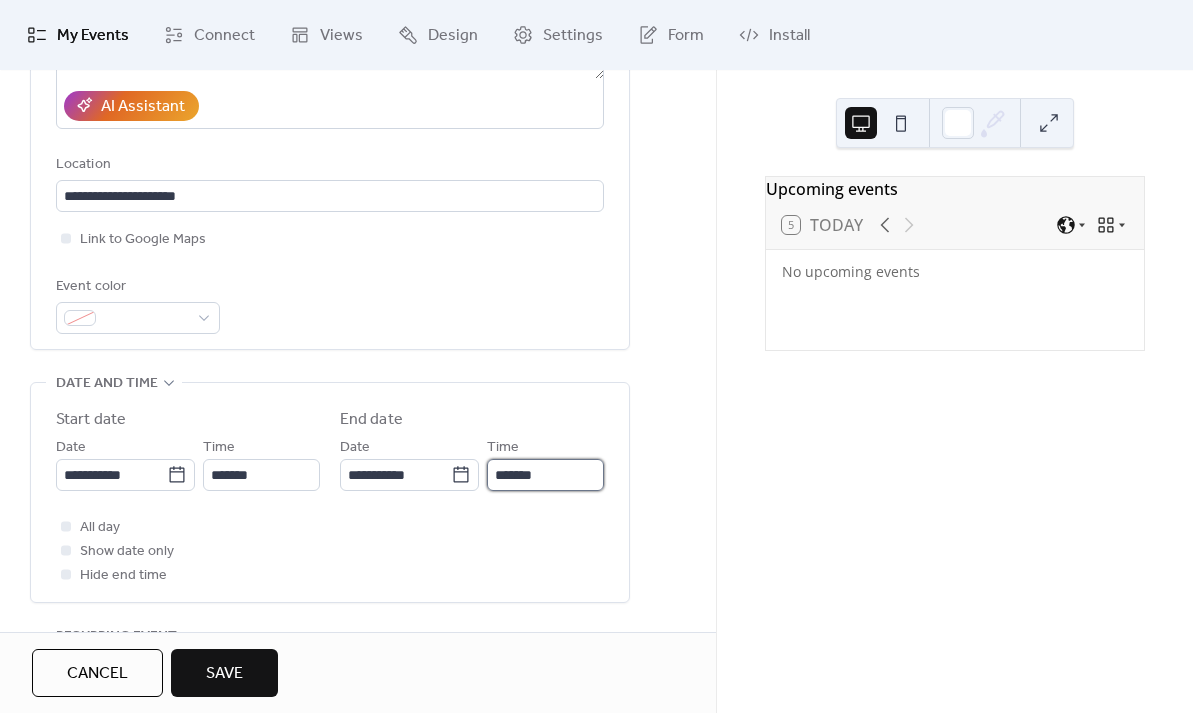 click on "*******" at bounding box center (545, 475) 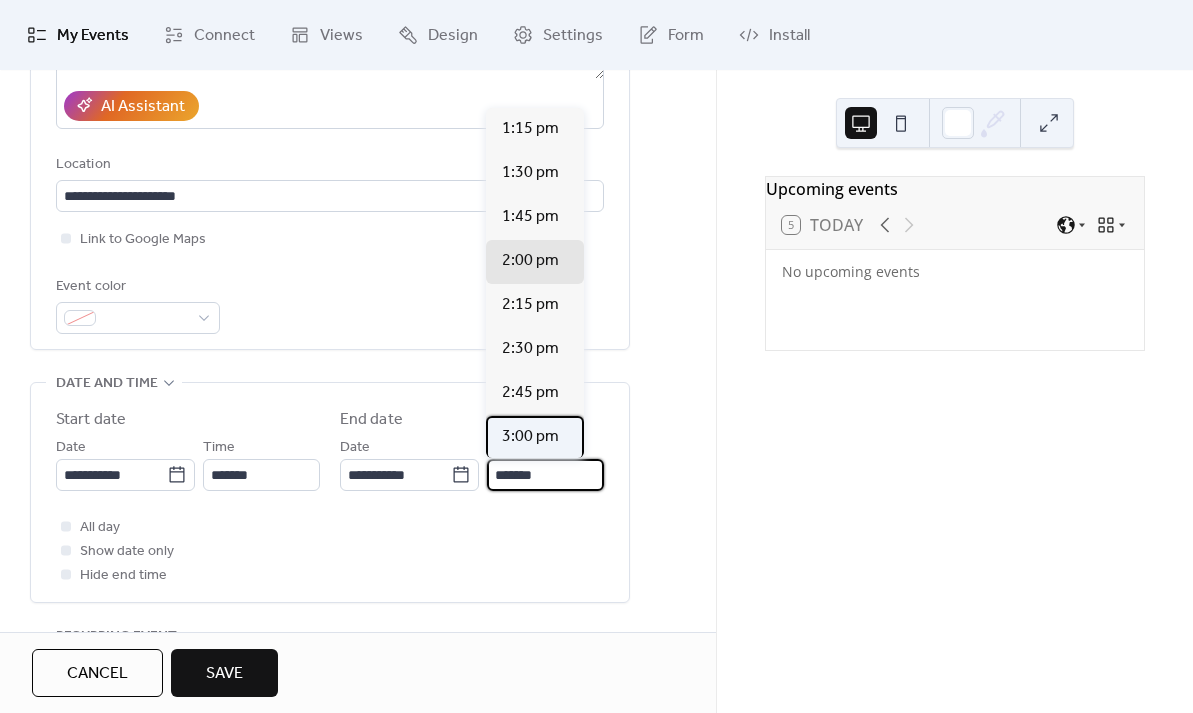 click on "3:00 pm" at bounding box center (530, 437) 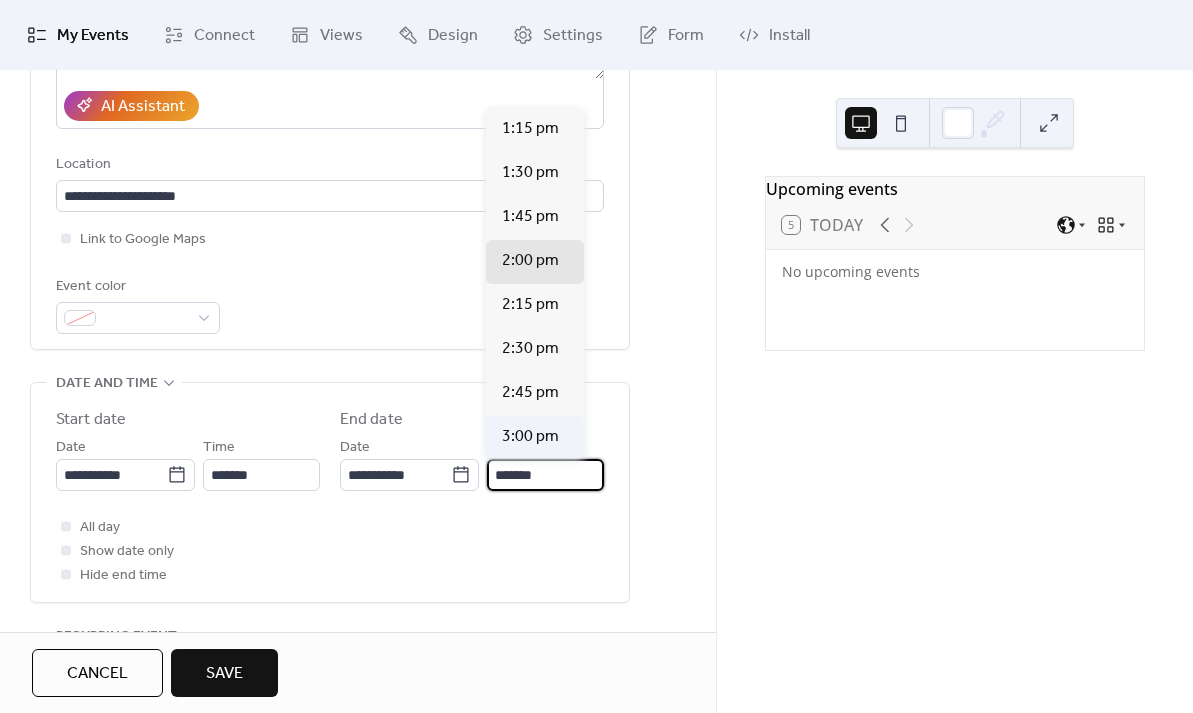 type on "*******" 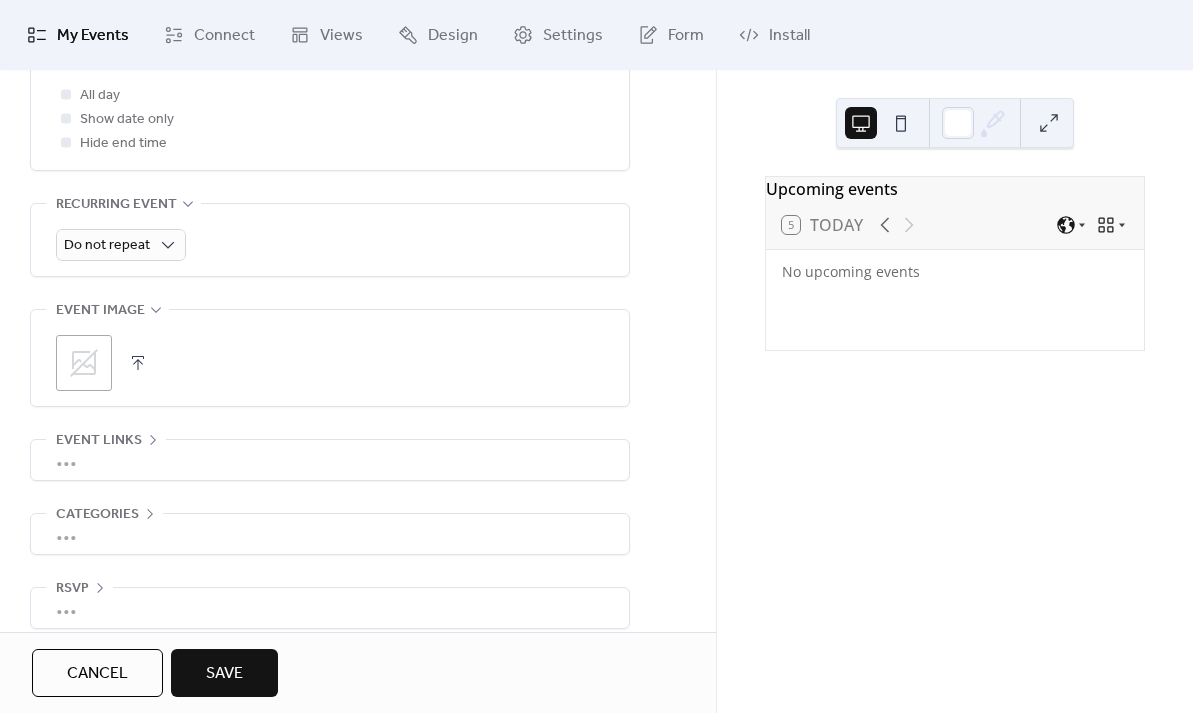 scroll, scrollTop: 830, scrollLeft: 0, axis: vertical 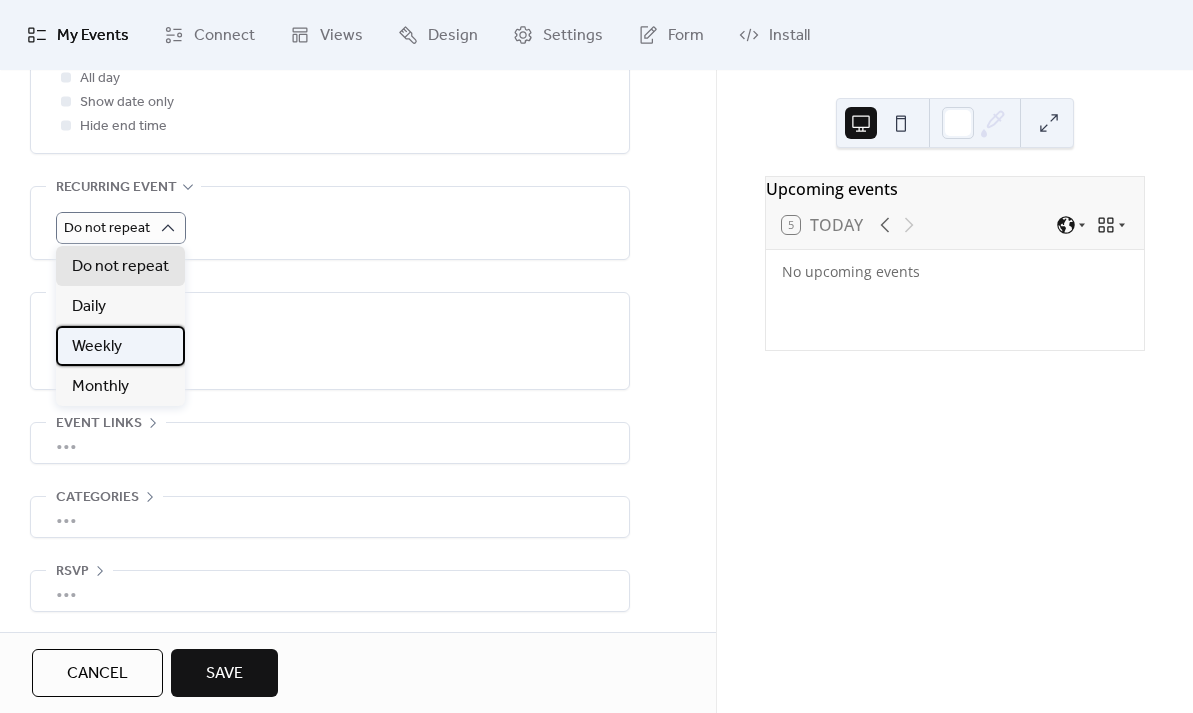 click on "Weekly" at bounding box center [120, 346] 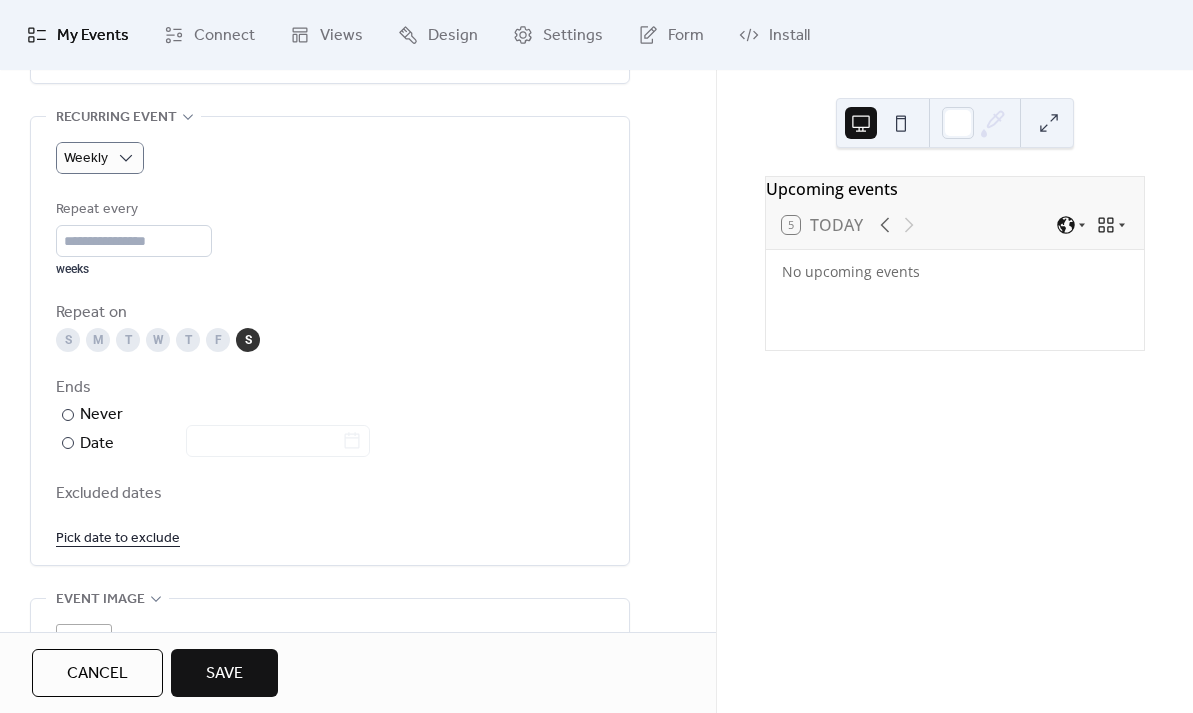 scroll, scrollTop: 929, scrollLeft: 0, axis: vertical 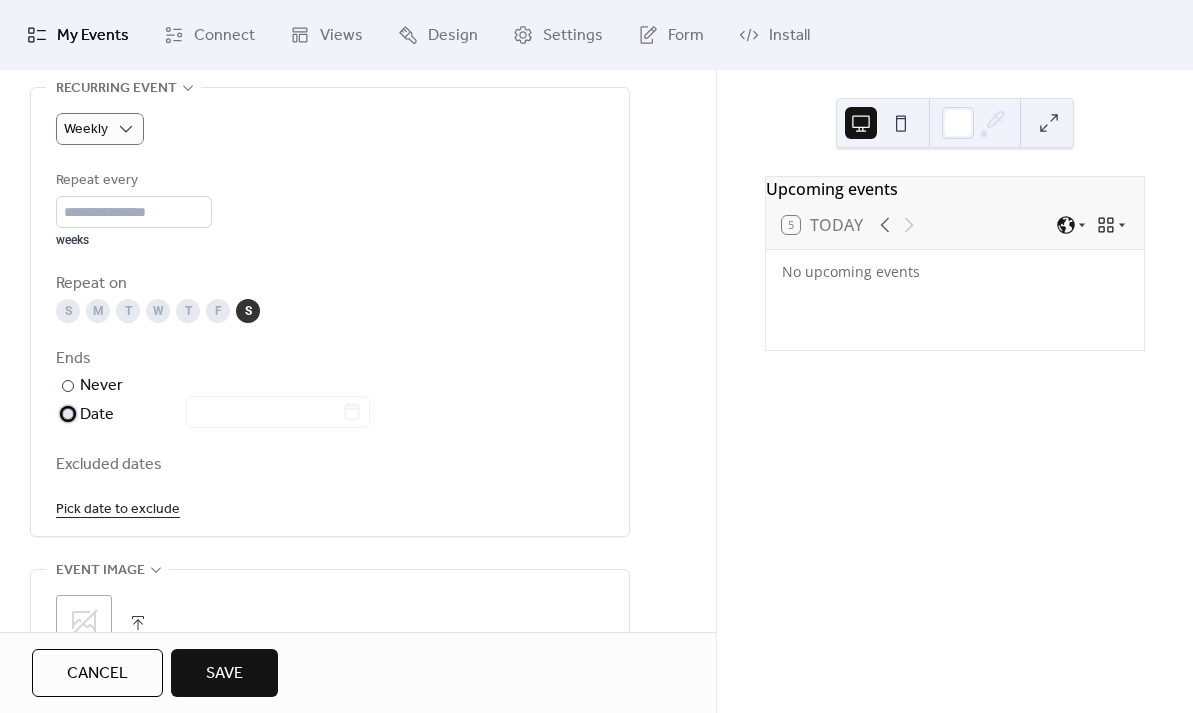 click on "Date" at bounding box center [225, 415] 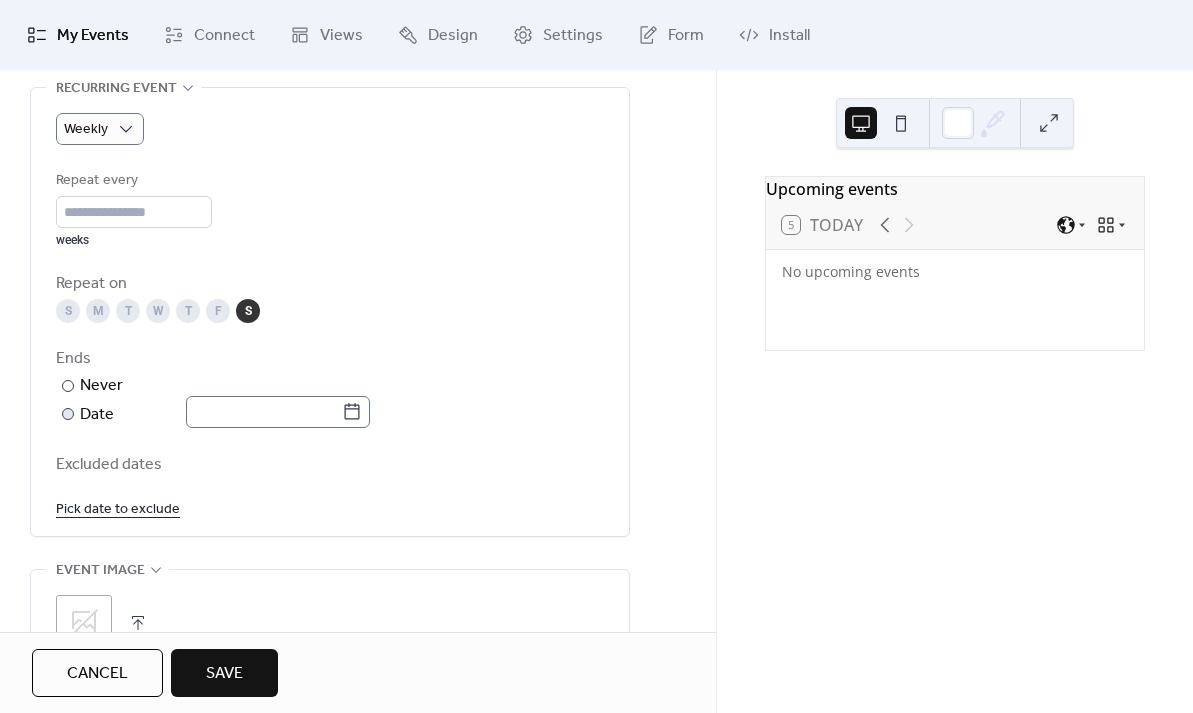 click 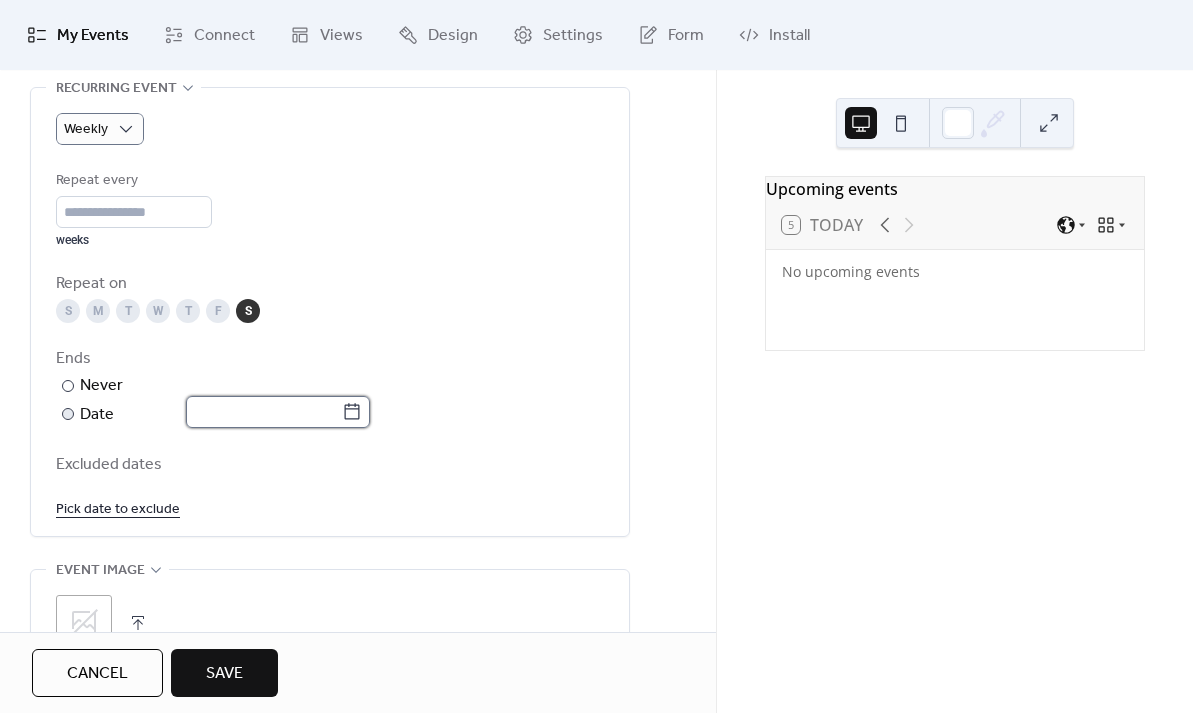 click at bounding box center [264, 412] 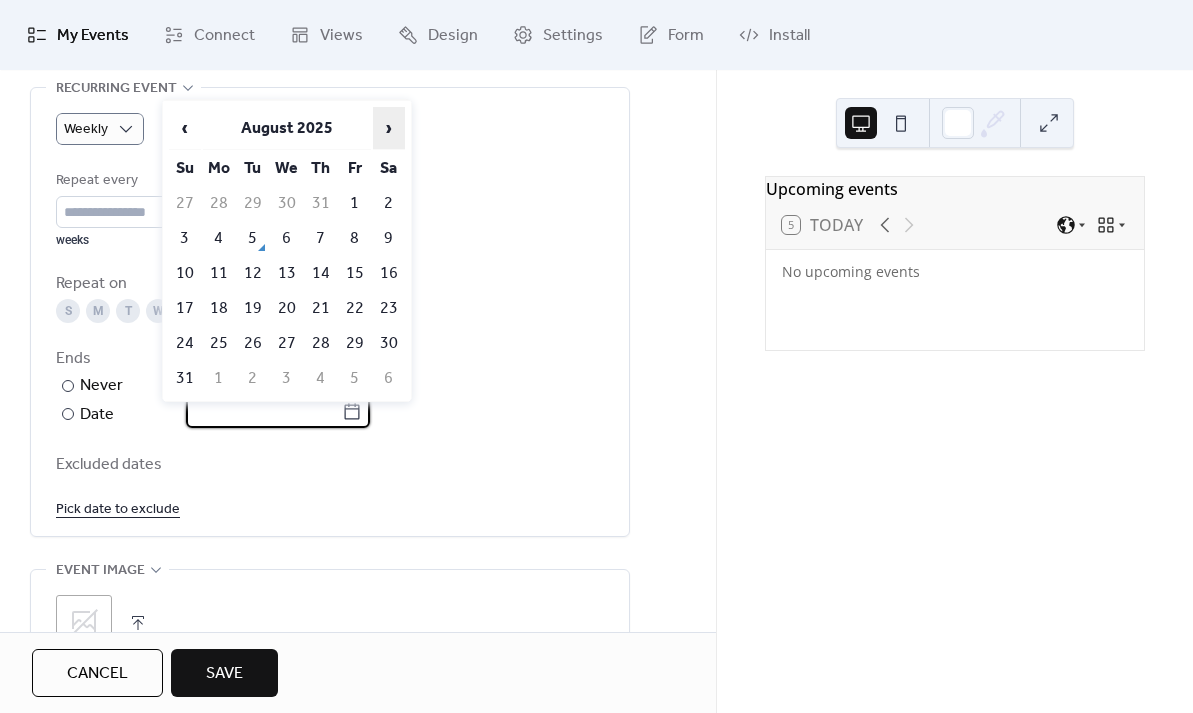 click on "›" at bounding box center [389, 128] 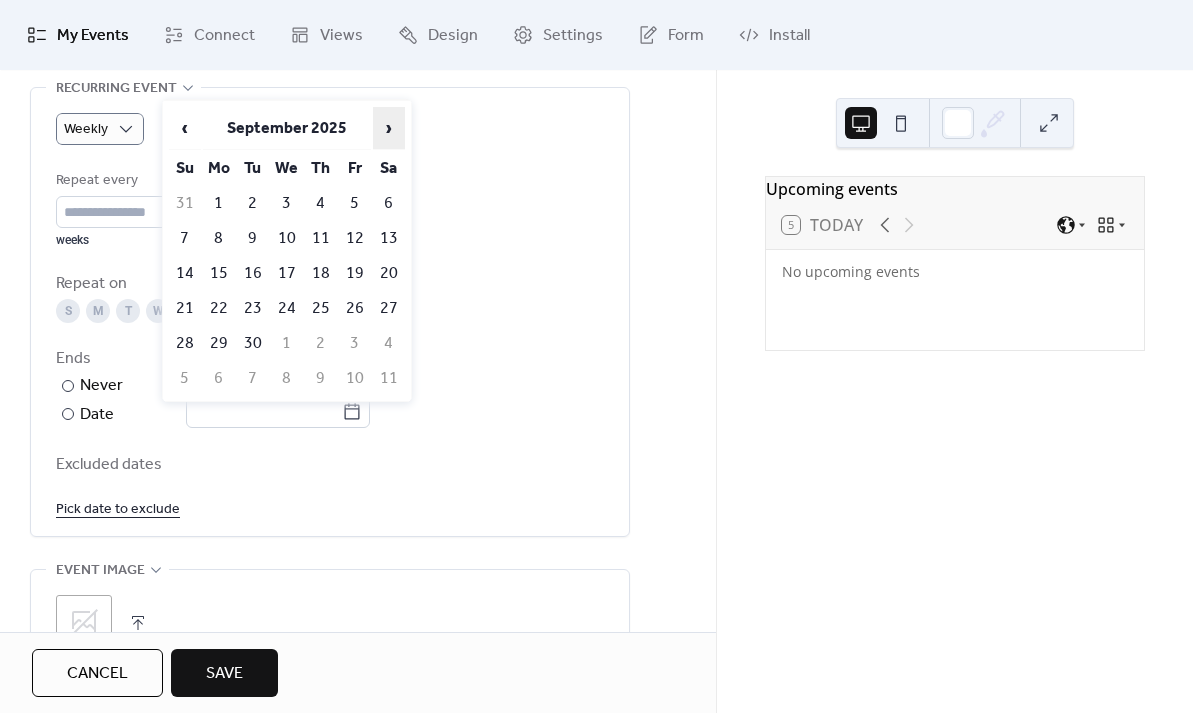 click on "›" at bounding box center (389, 128) 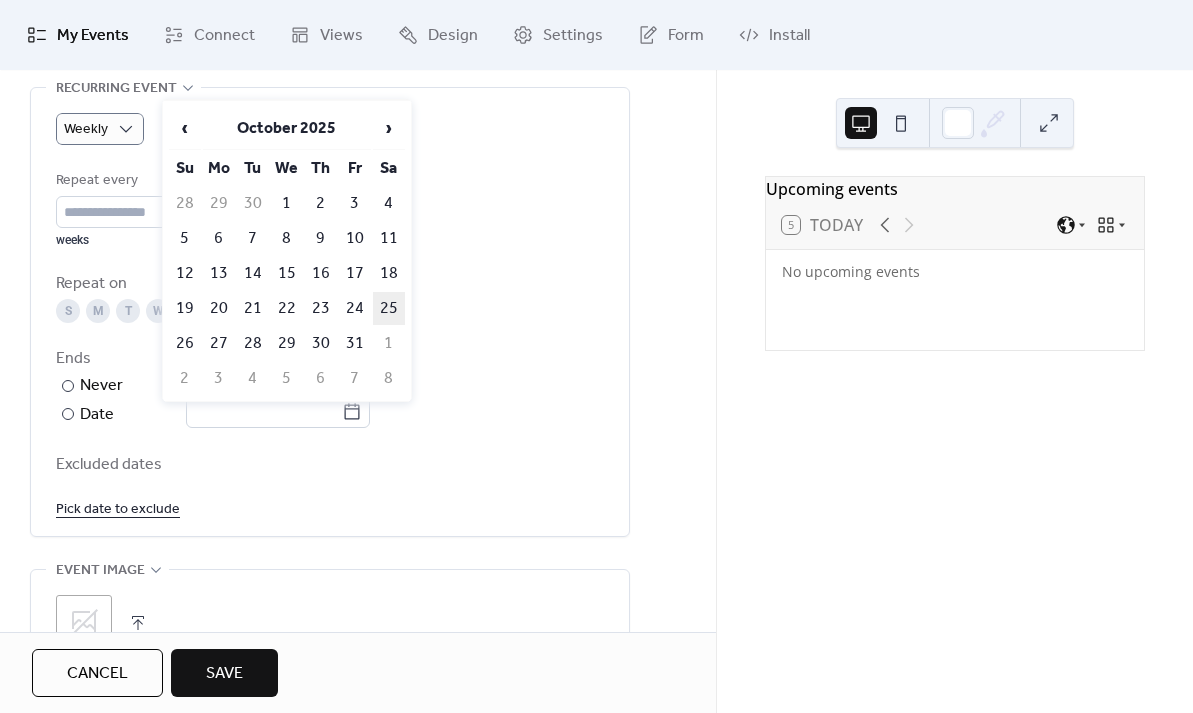 click on "25" at bounding box center [389, 308] 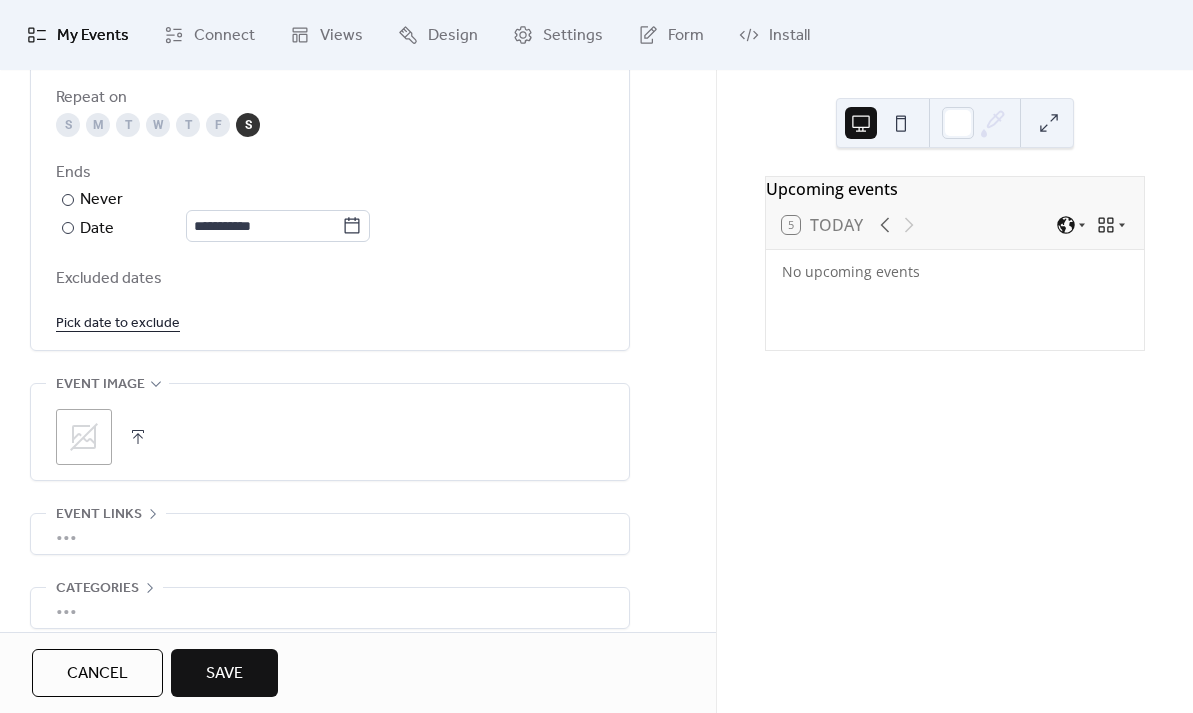 scroll, scrollTop: 1206, scrollLeft: 0, axis: vertical 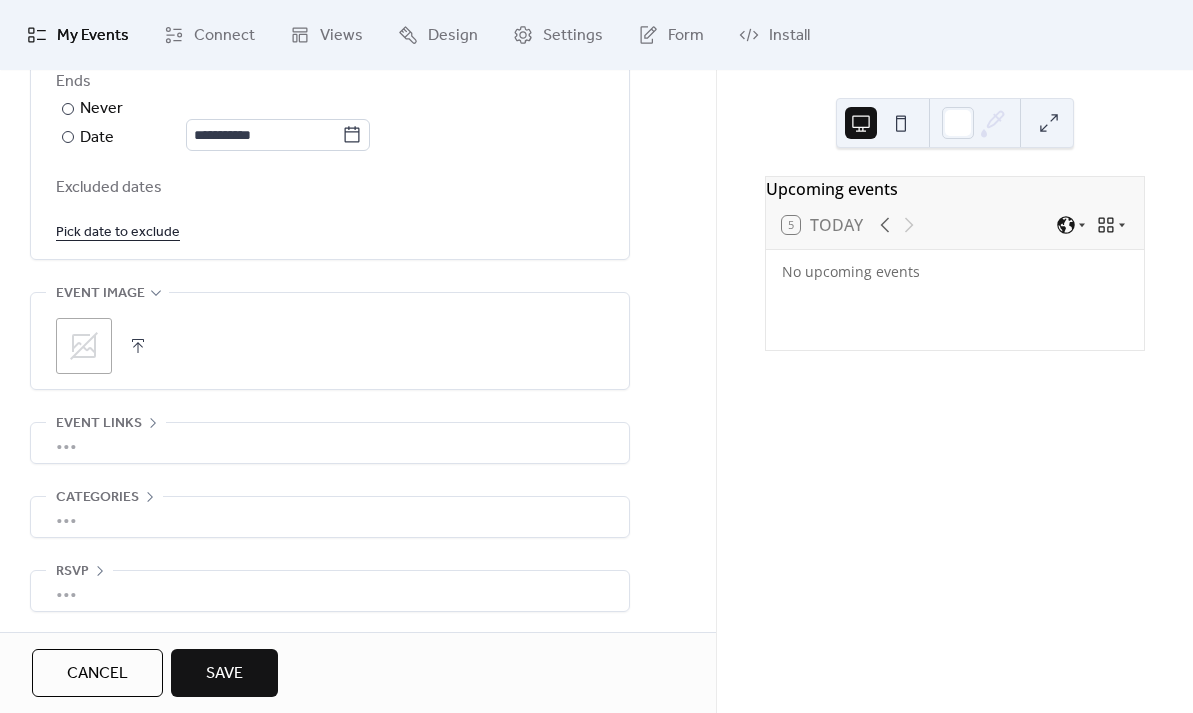 click on "•••" at bounding box center [330, 443] 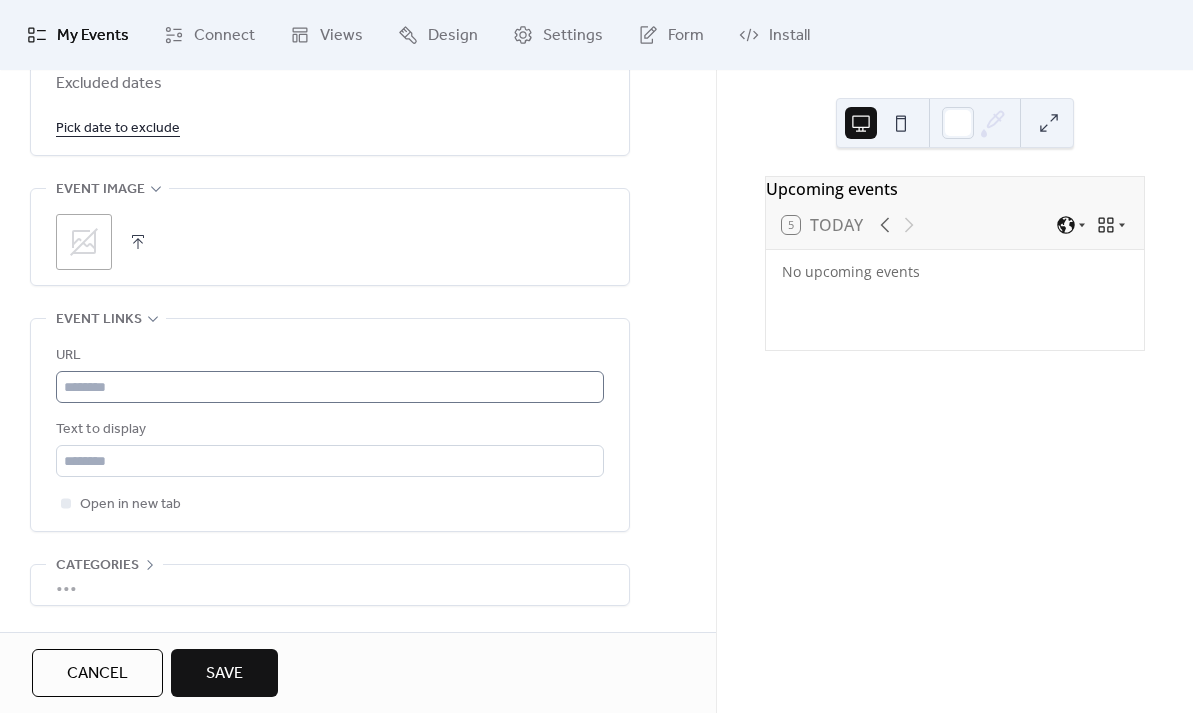 scroll, scrollTop: 1312, scrollLeft: 0, axis: vertical 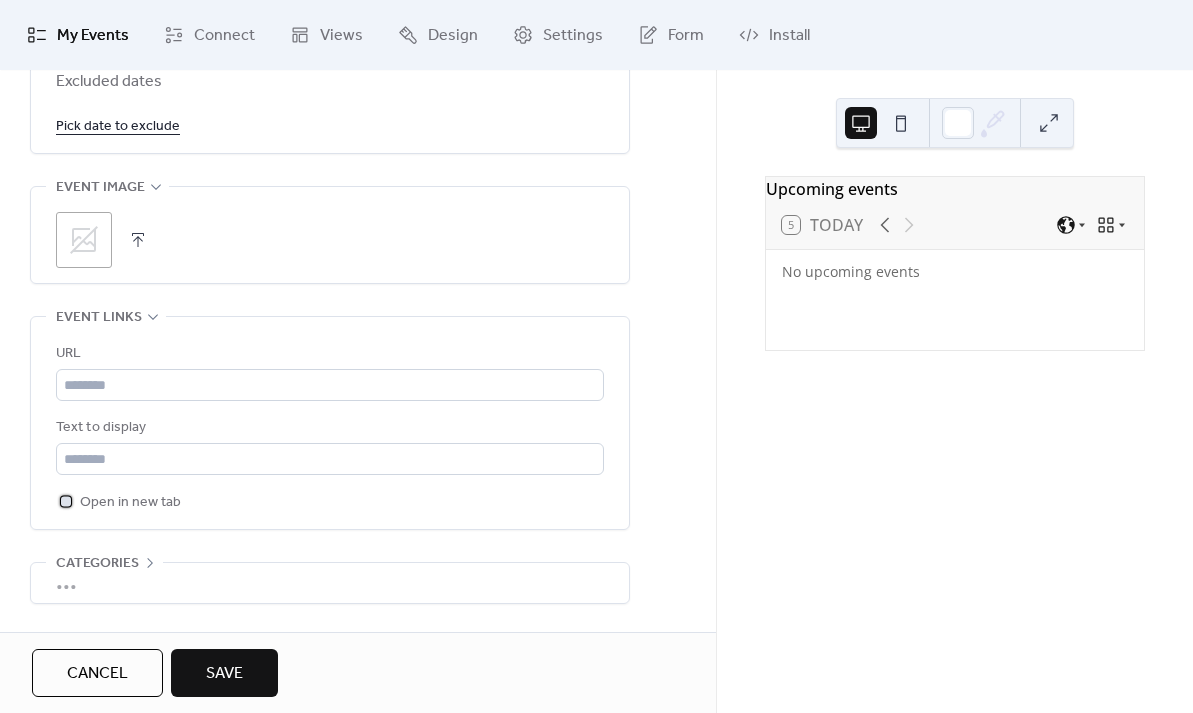 click on "Open in new tab" at bounding box center [130, 503] 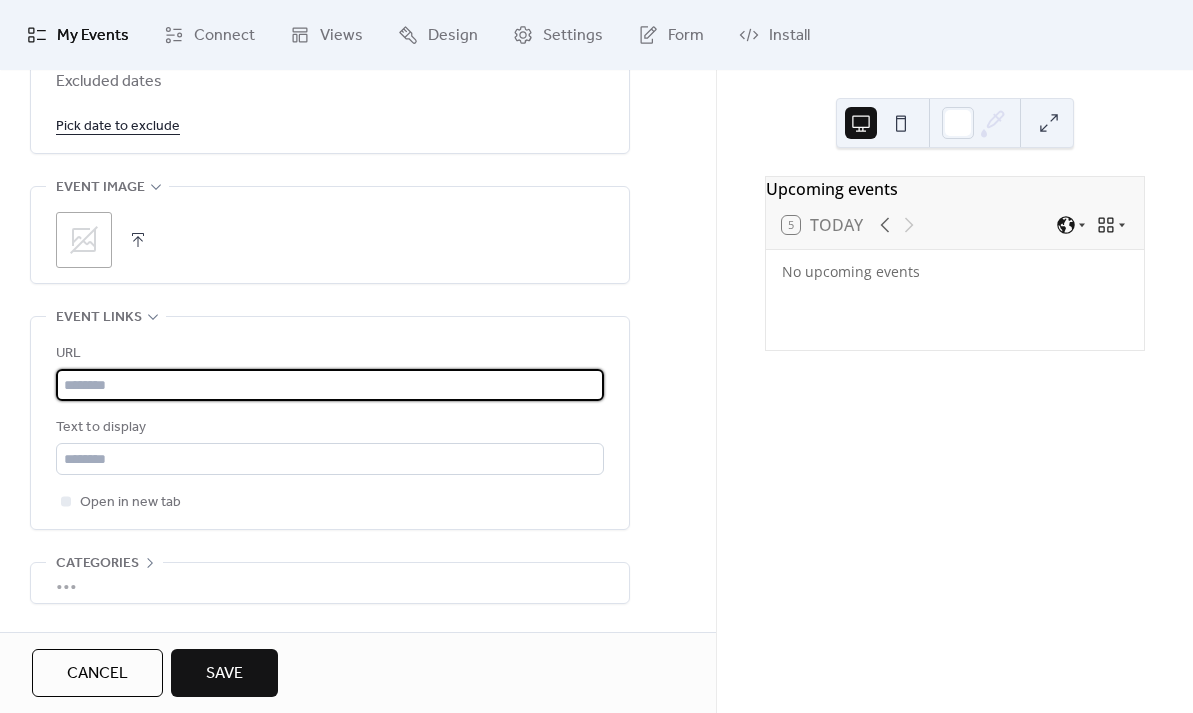 paste on "**********" 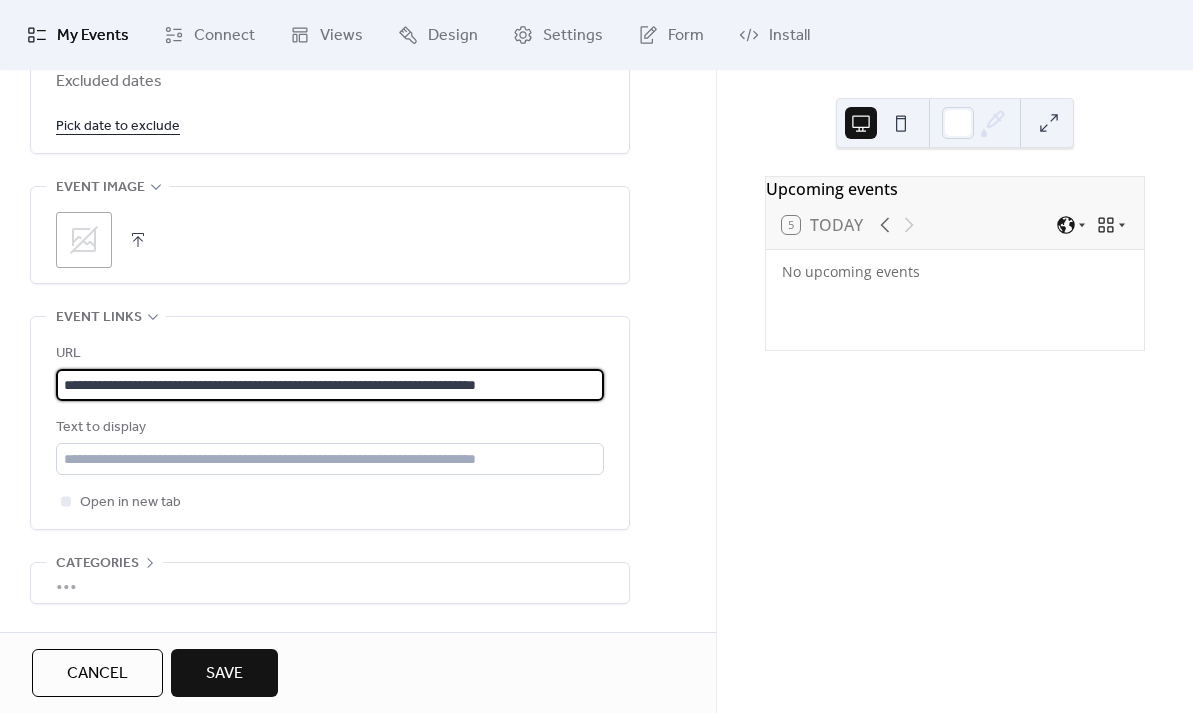 scroll, scrollTop: 0, scrollLeft: 2, axis: horizontal 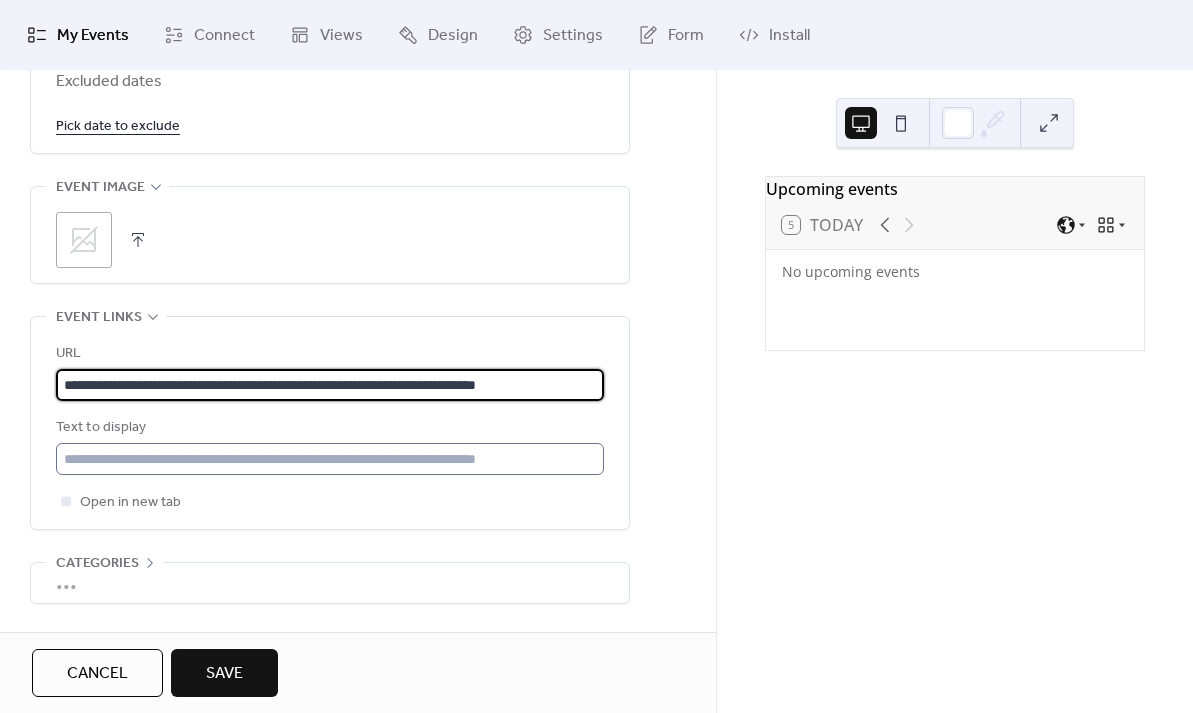 type on "**********" 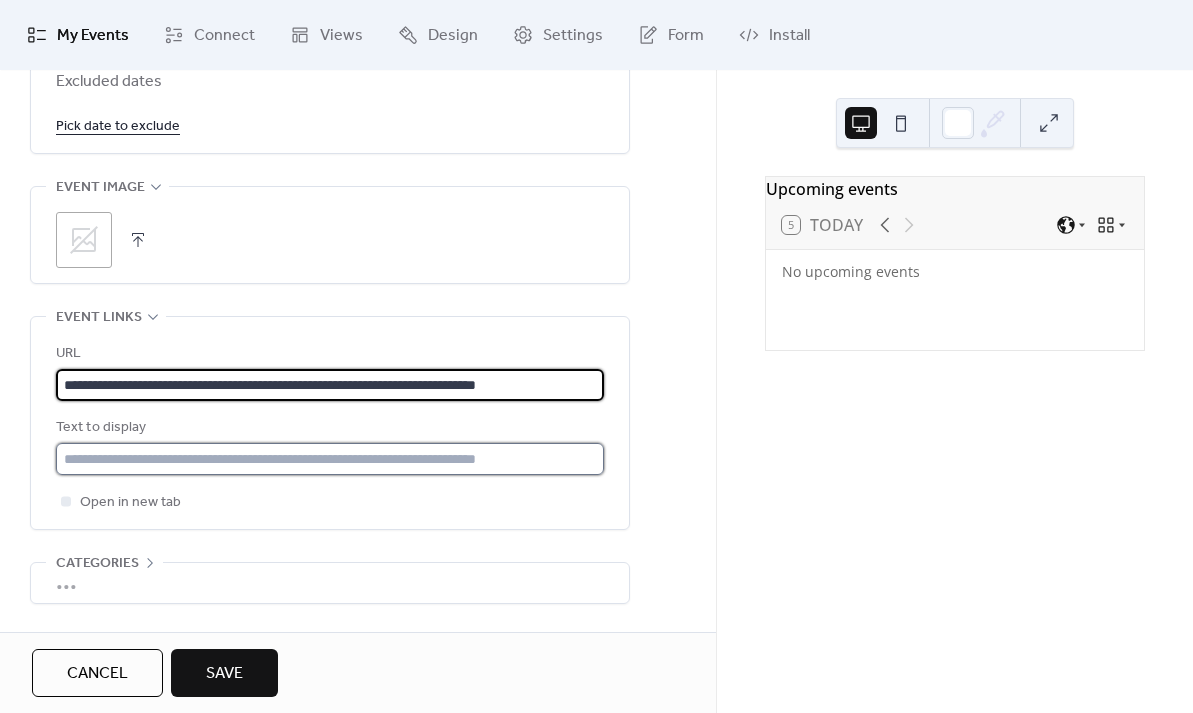 click at bounding box center (330, 459) 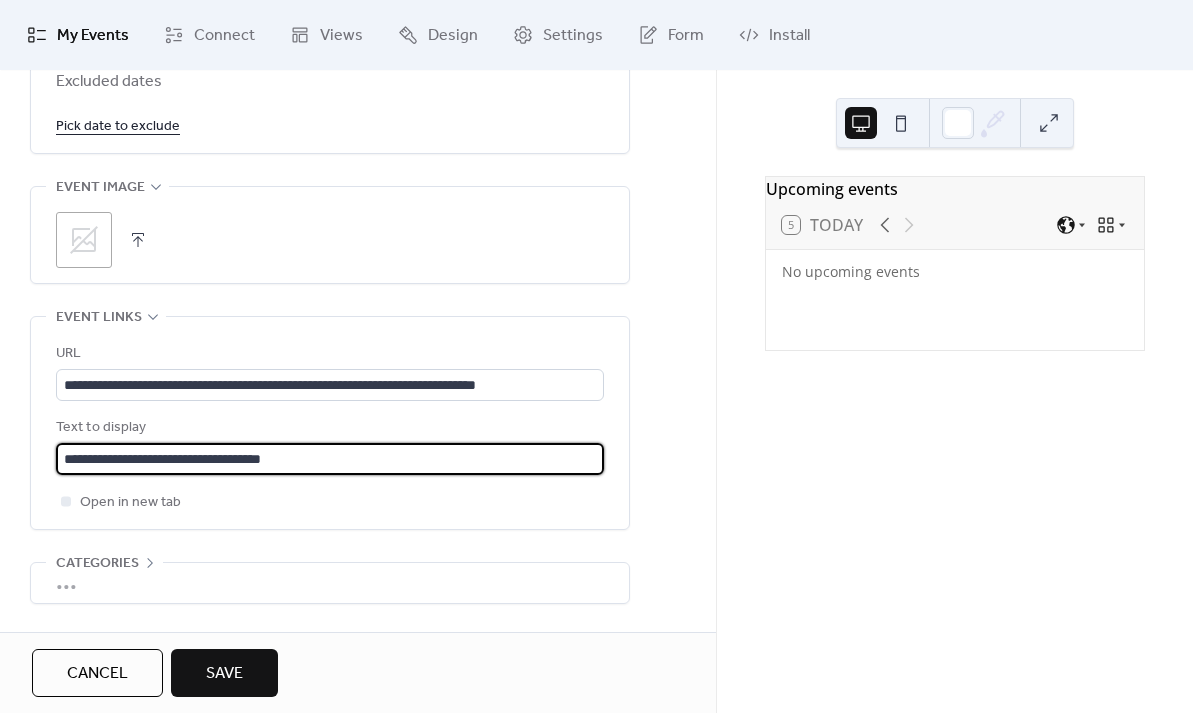 click on "**********" at bounding box center [330, 459] 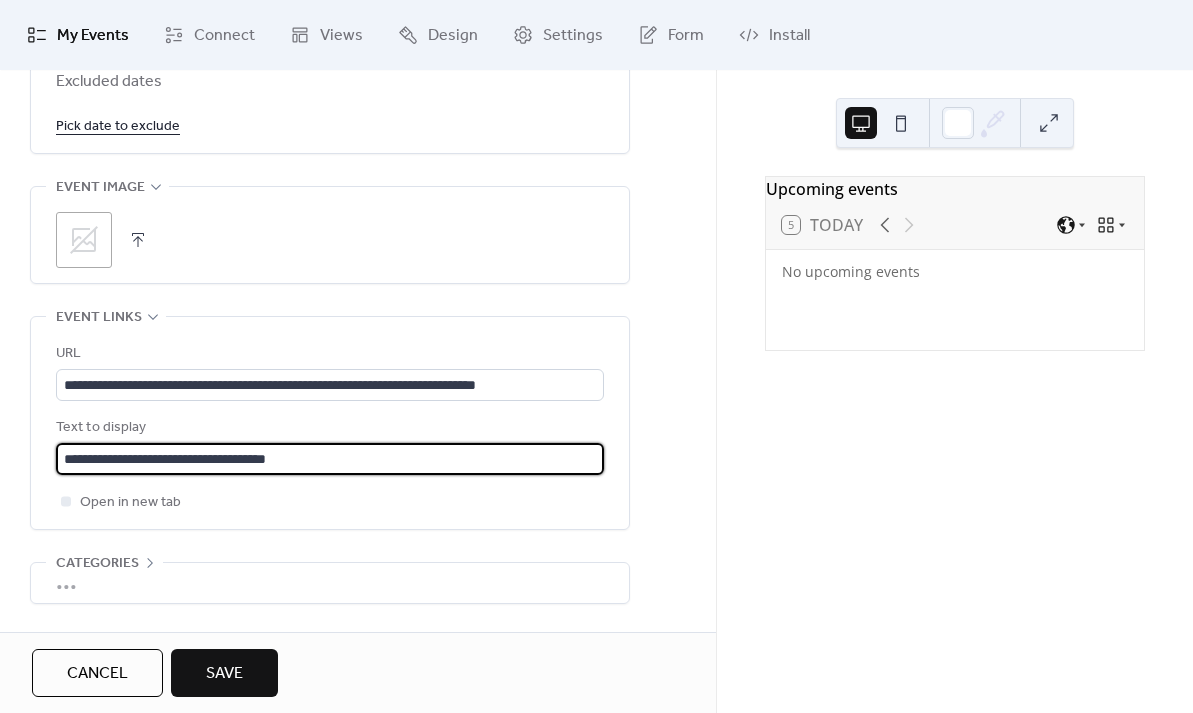 scroll, scrollTop: 1, scrollLeft: 0, axis: vertical 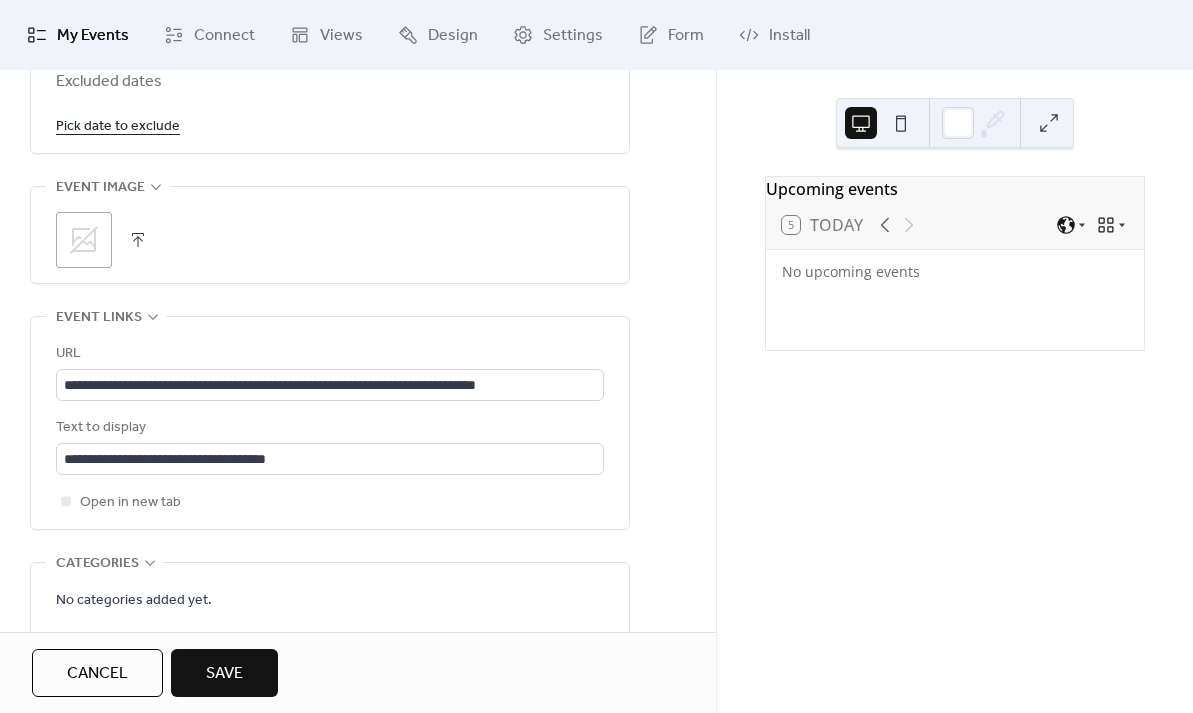 click 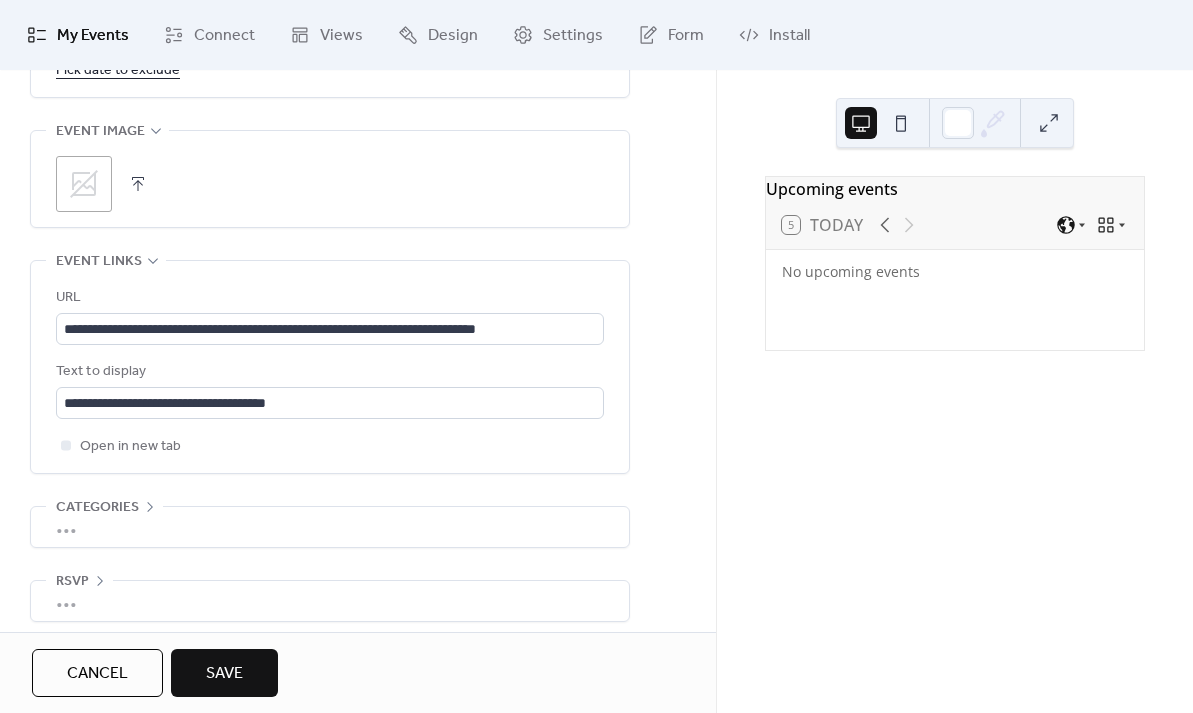 scroll, scrollTop: 1378, scrollLeft: 0, axis: vertical 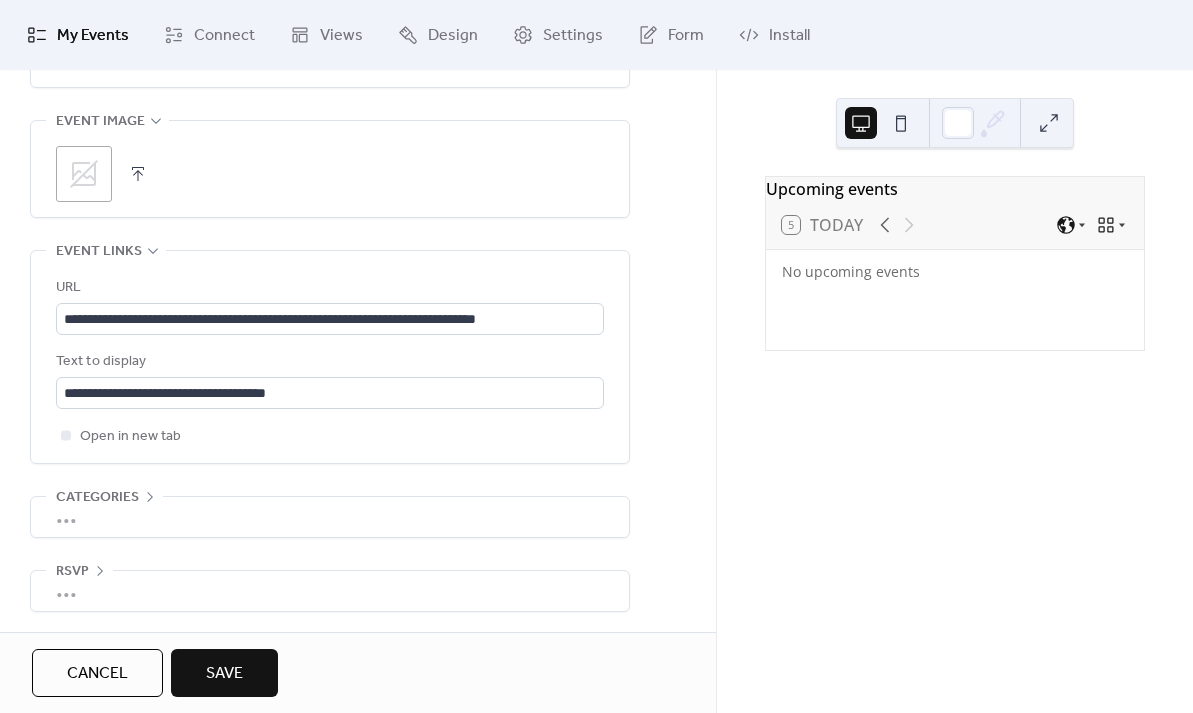 click on "•••" at bounding box center (330, 591) 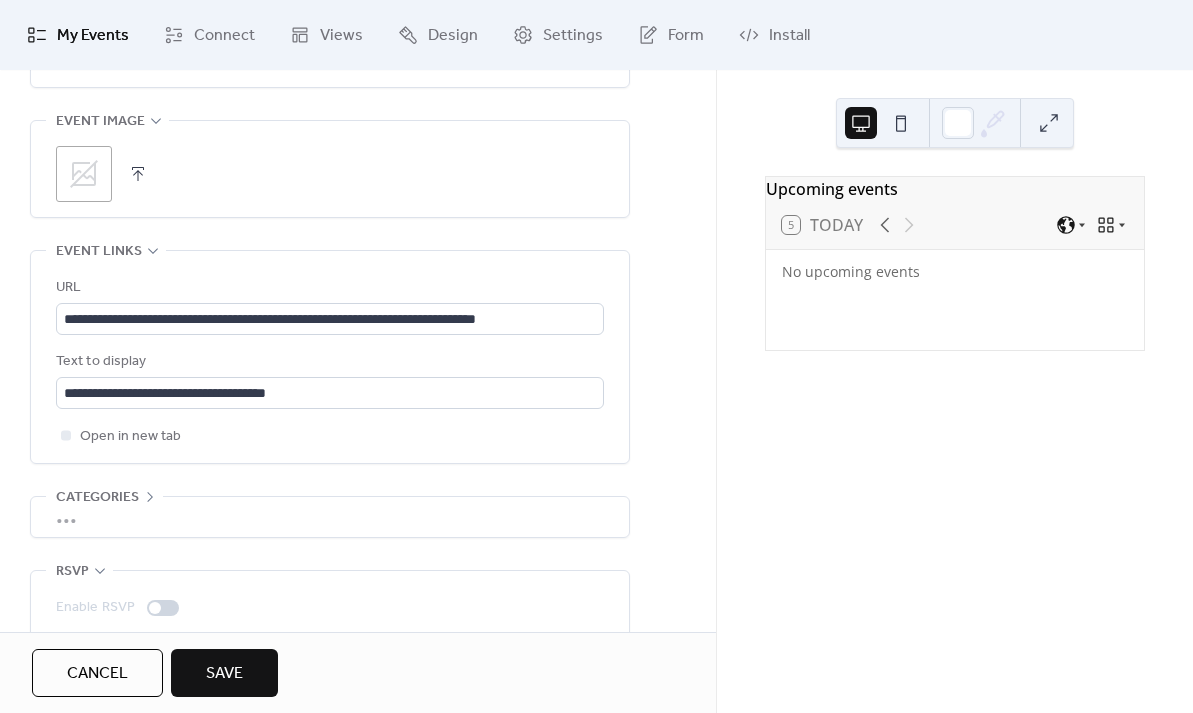 click on "Save" at bounding box center [224, 674] 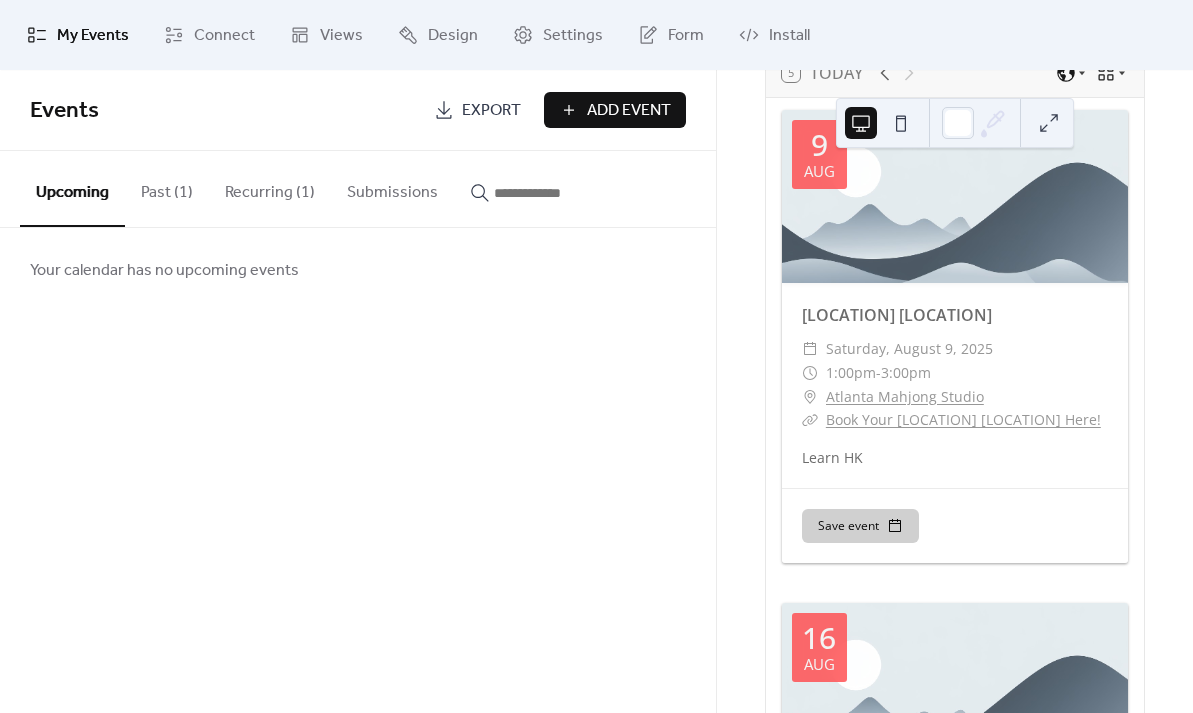 scroll, scrollTop: 254, scrollLeft: 0, axis: vertical 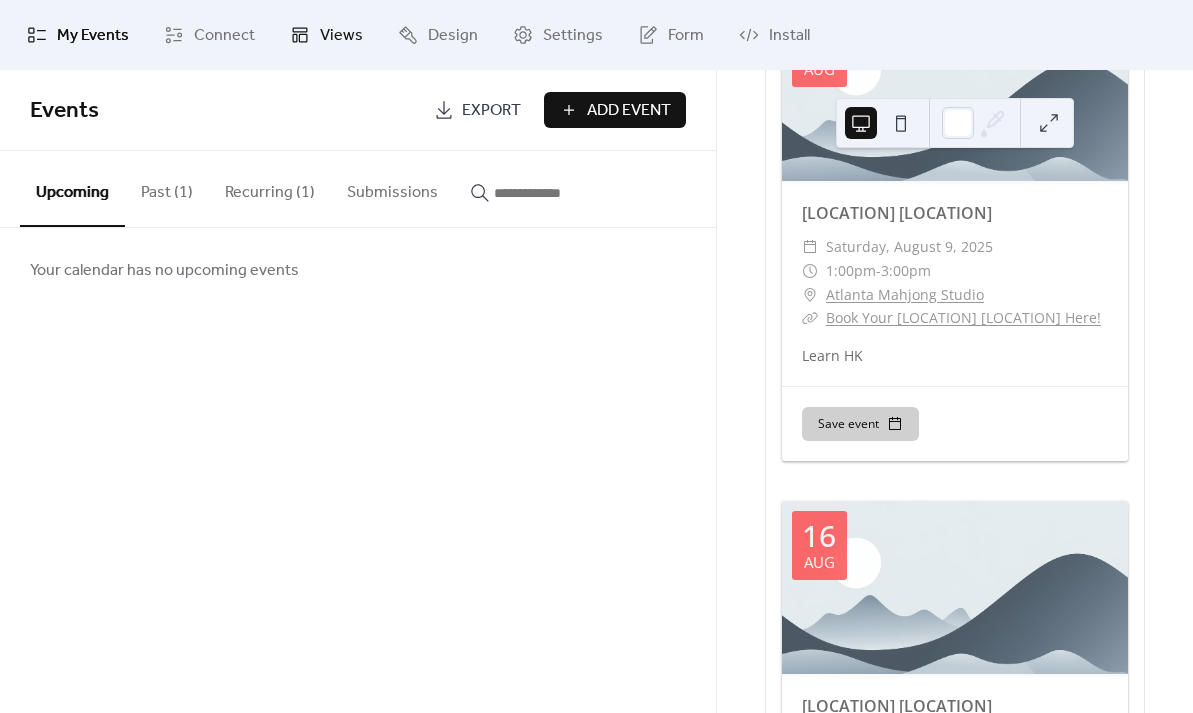 click on "Views" at bounding box center (326, 35) 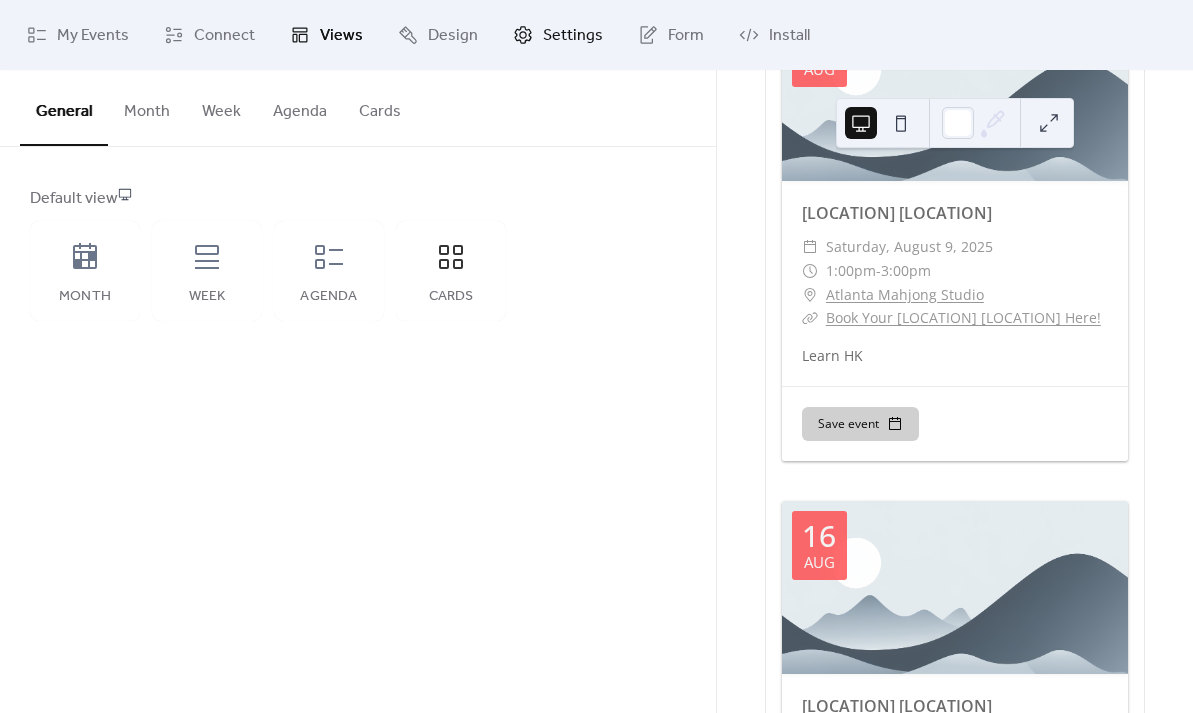 click on "Settings" at bounding box center (573, 36) 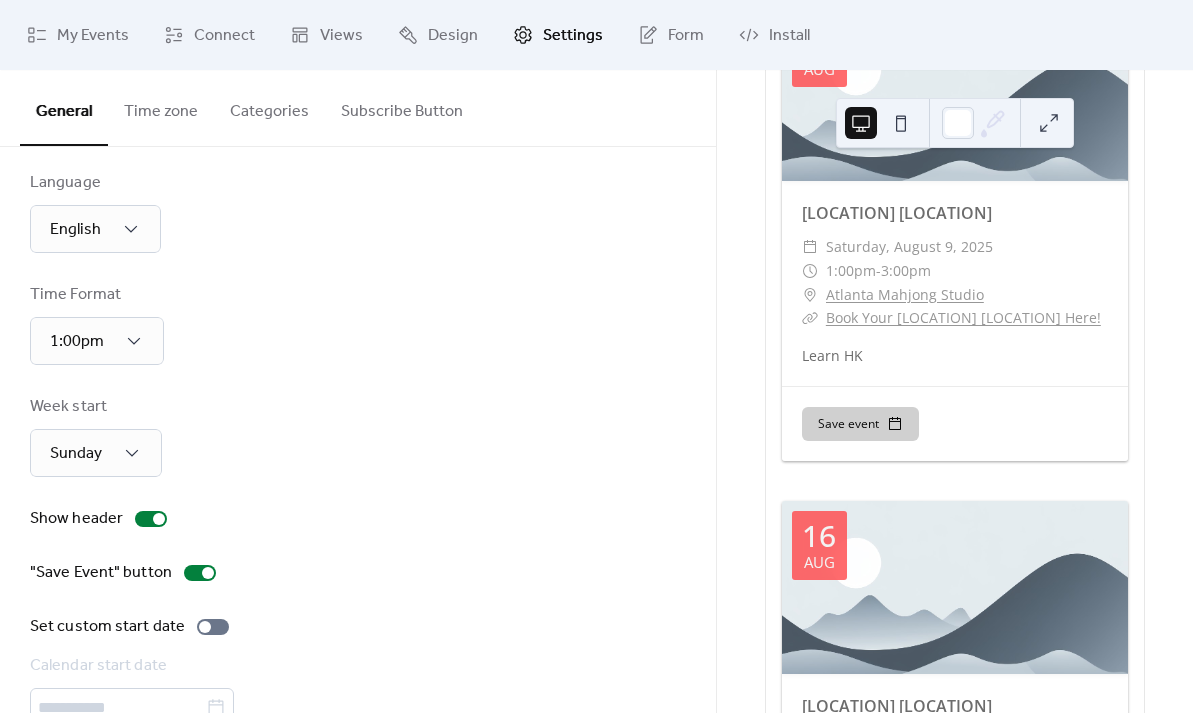 scroll, scrollTop: 0, scrollLeft: 0, axis: both 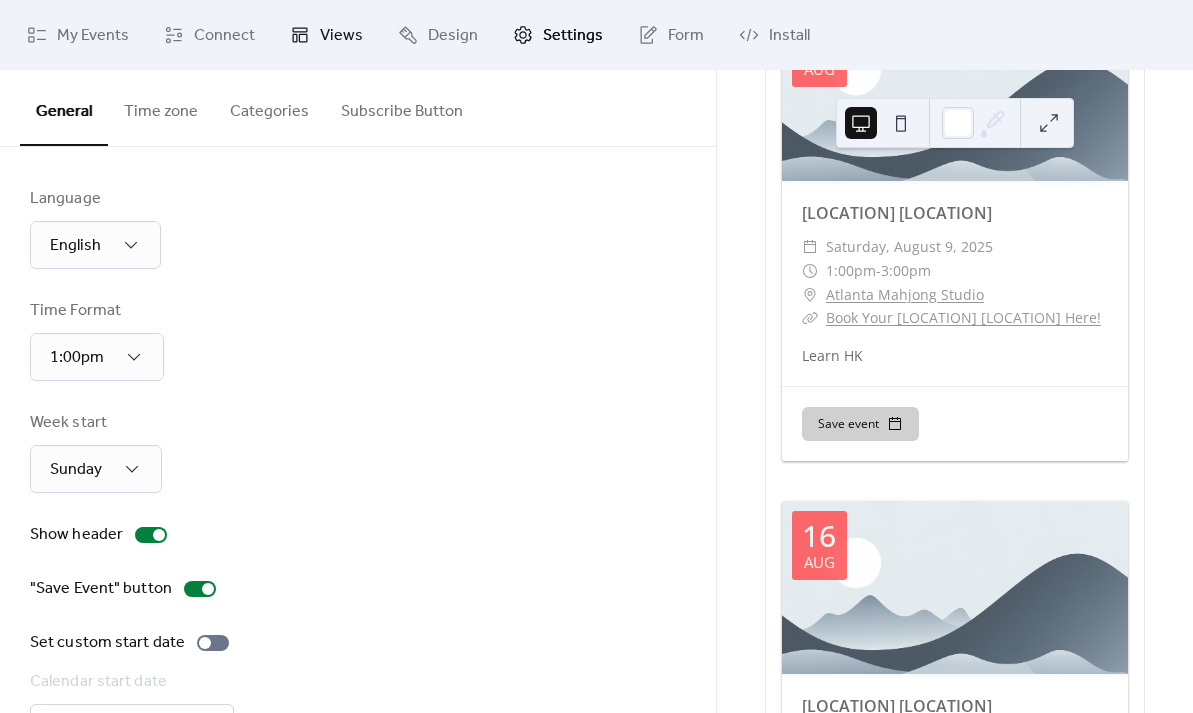 click on "Views" at bounding box center (341, 36) 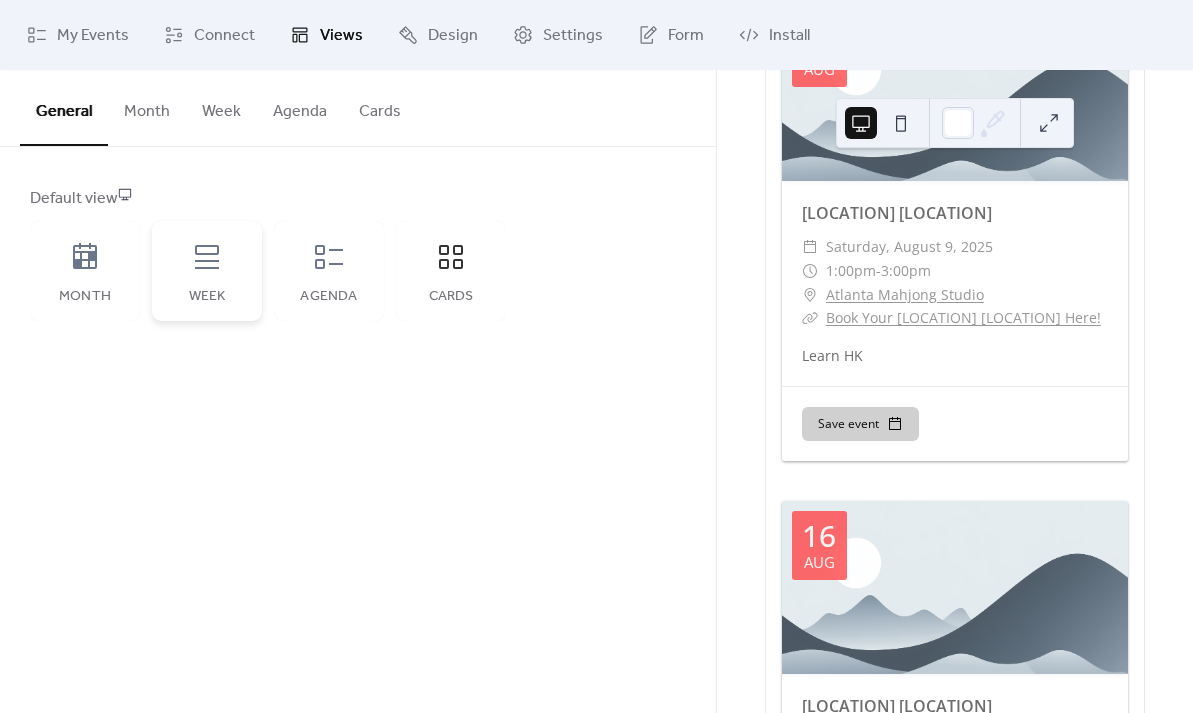 click on "Week" at bounding box center [207, 297] 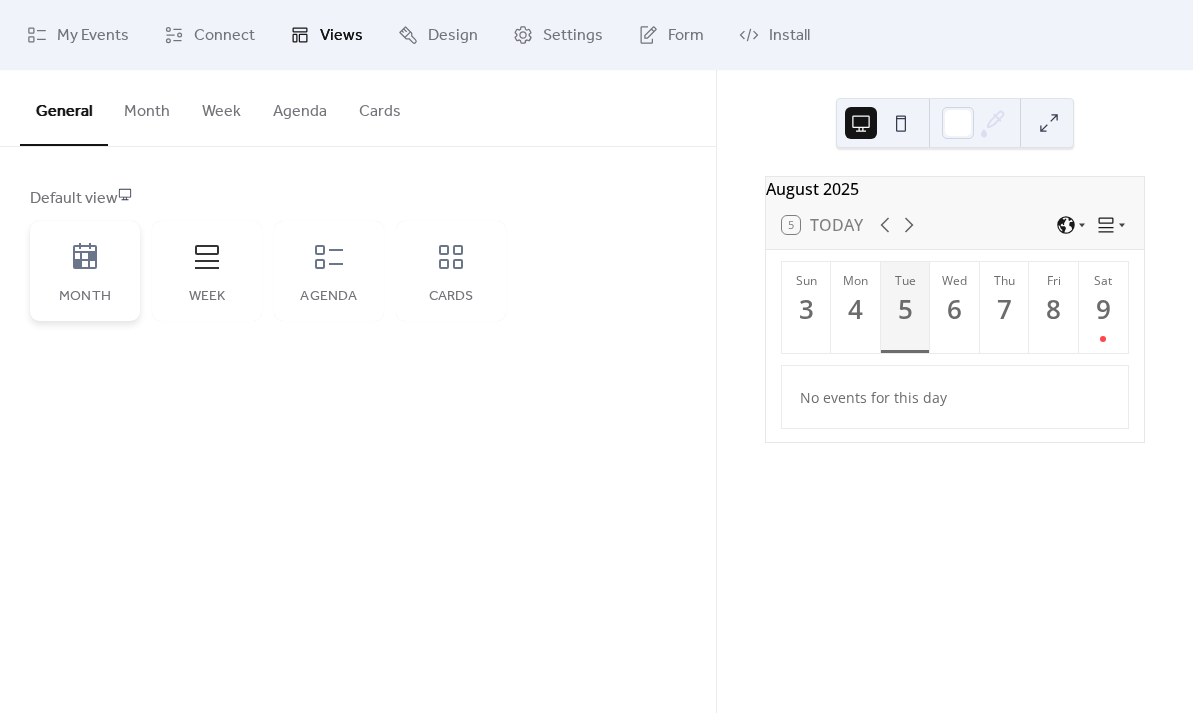 click on "Month" at bounding box center [85, 271] 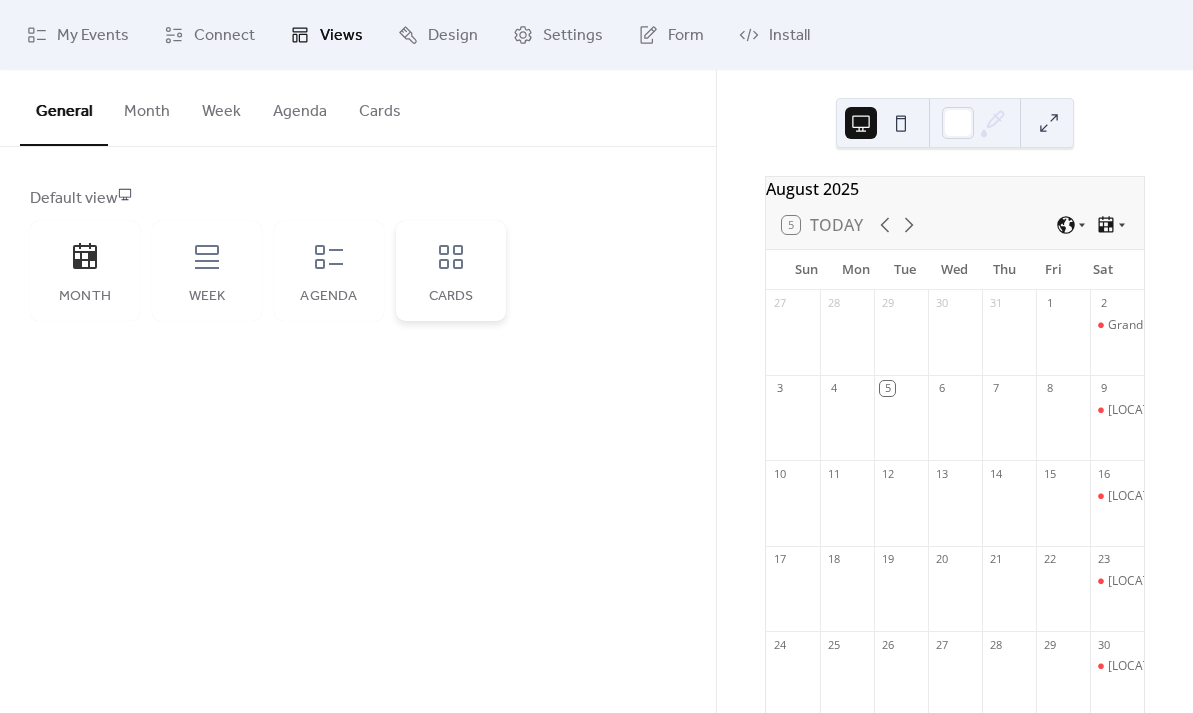 click on "Cards" at bounding box center [451, 271] 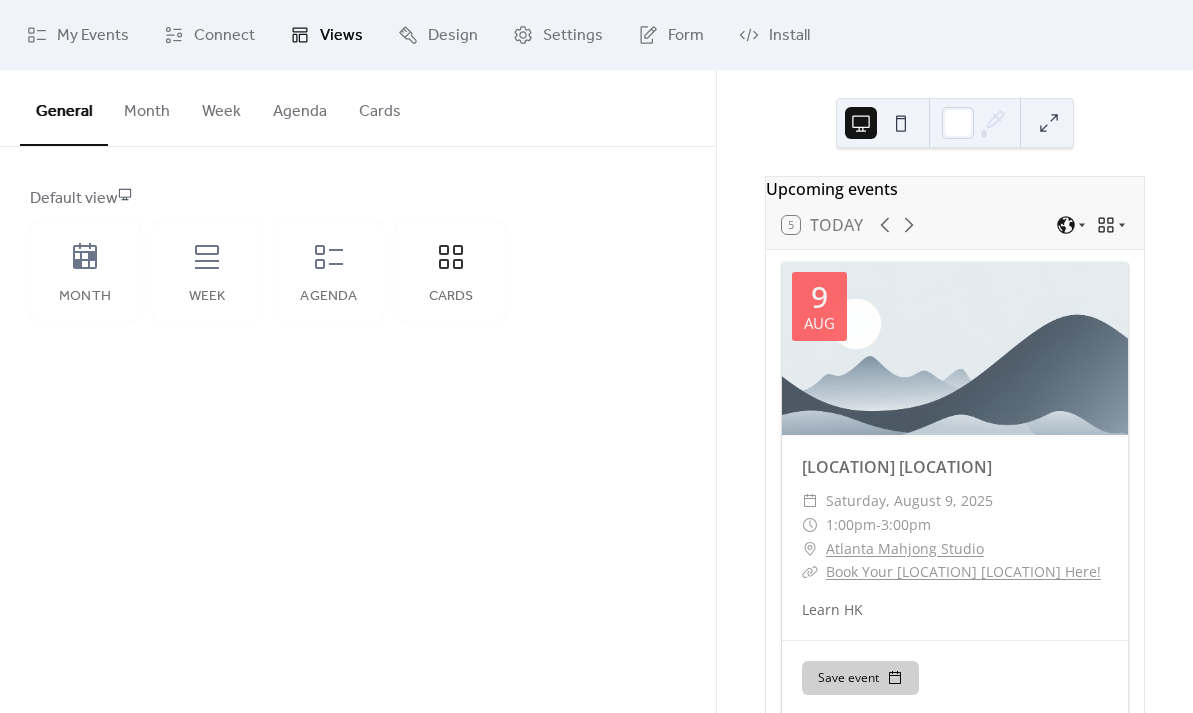 click on "Month" at bounding box center (147, 107) 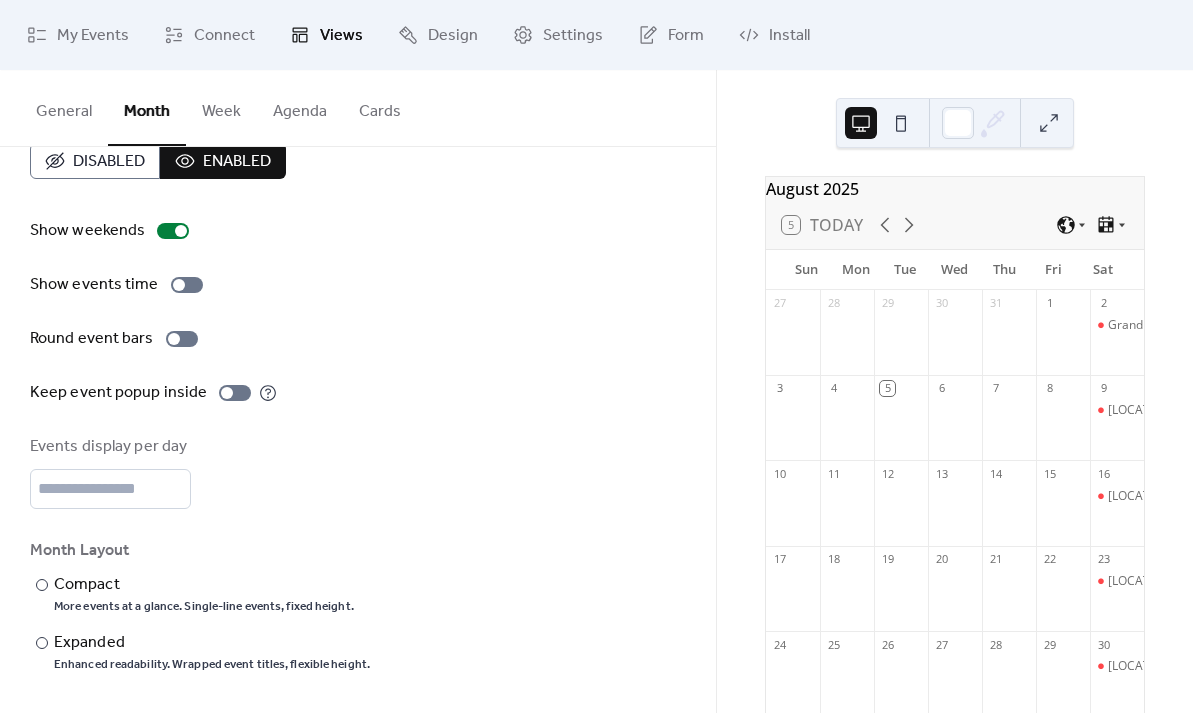 scroll, scrollTop: 0, scrollLeft: 0, axis: both 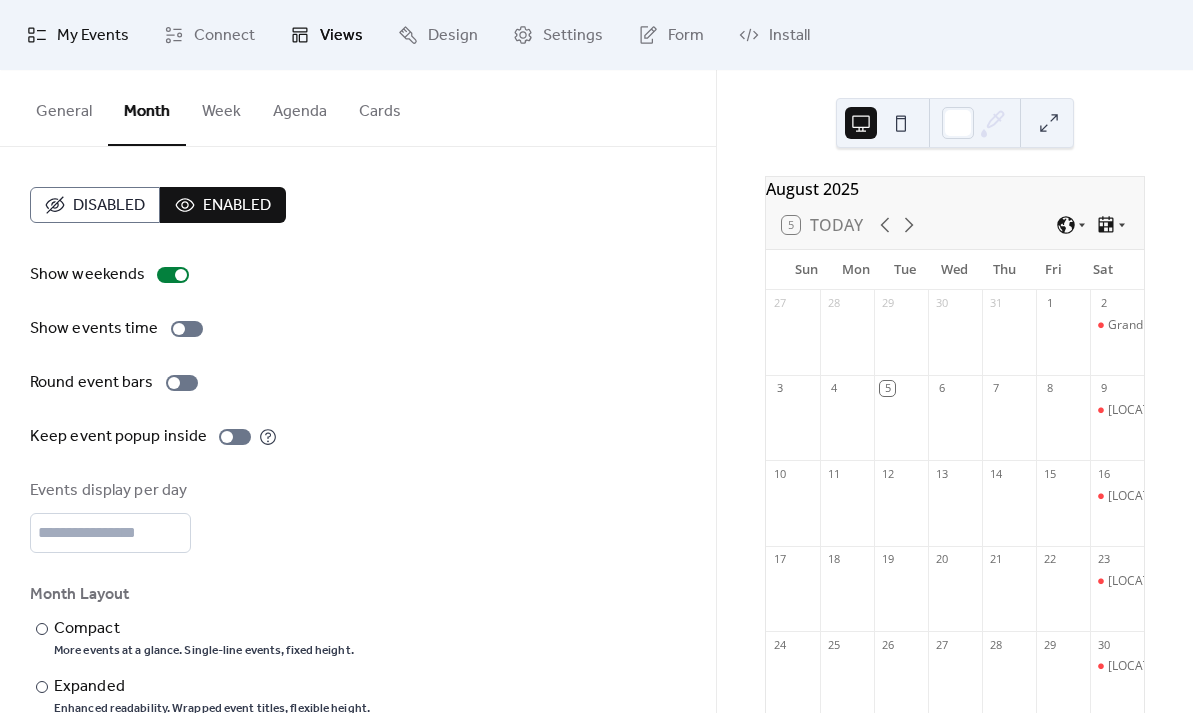 click on "My Events" at bounding box center (78, 35) 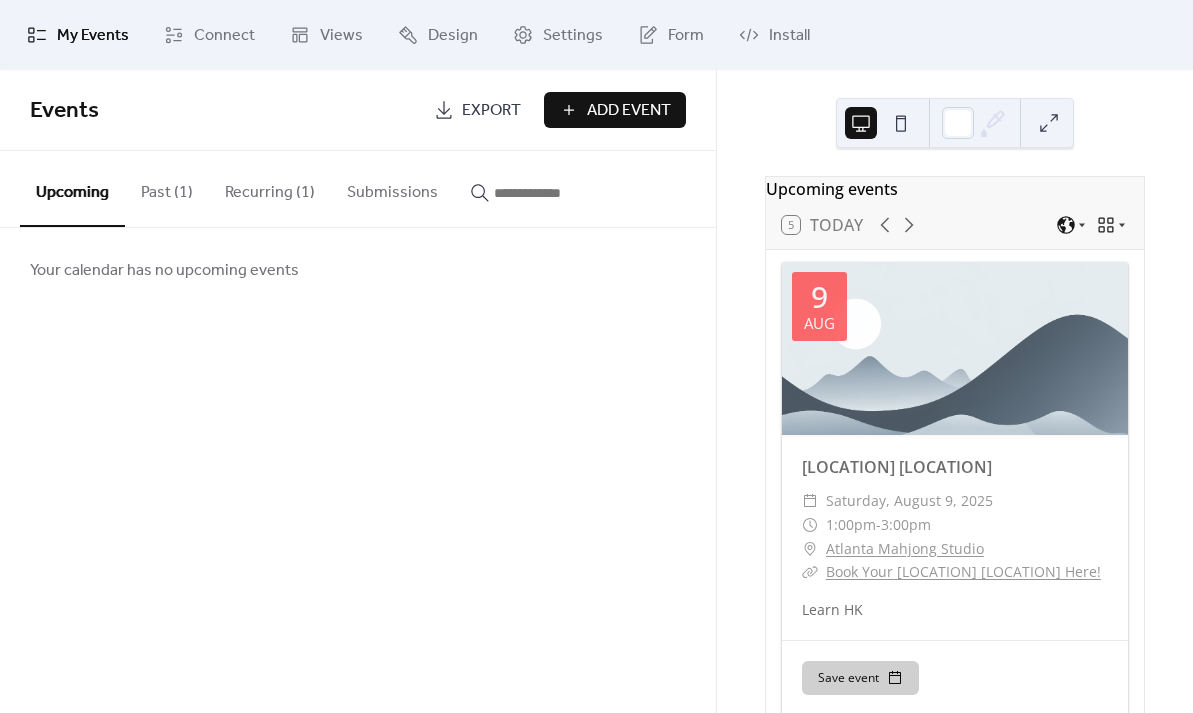click on "Recurring (1)" at bounding box center [270, 188] 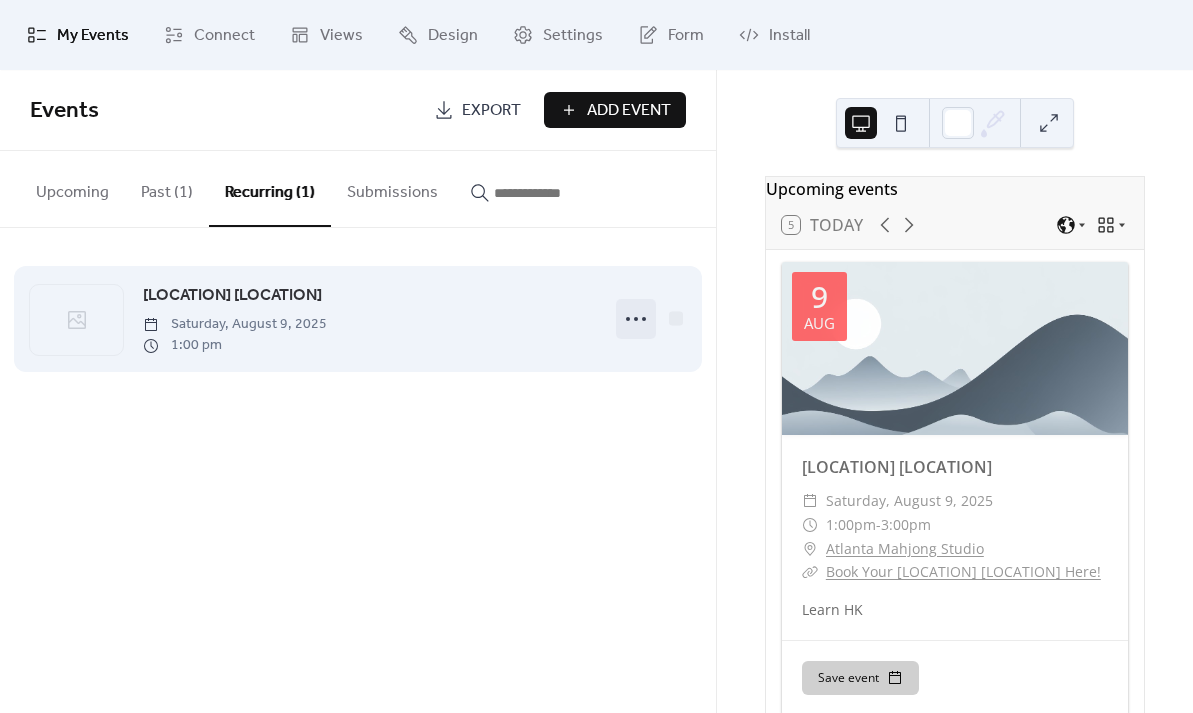 click 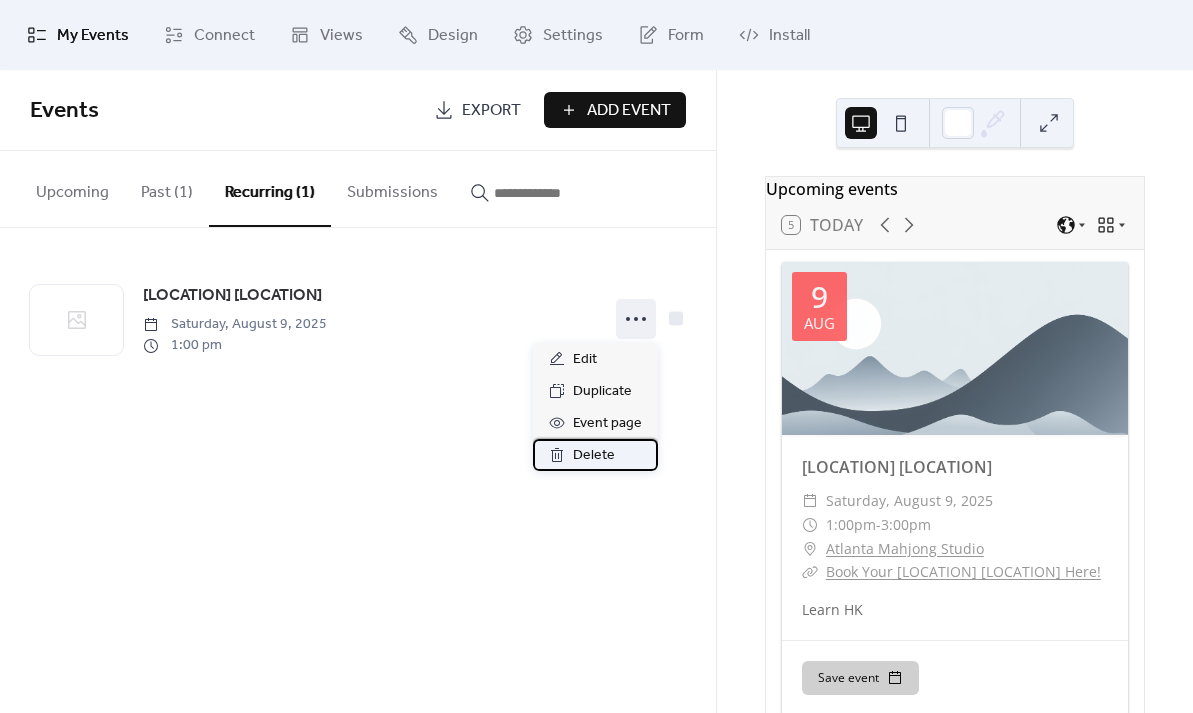 click on "Delete" at bounding box center (594, 456) 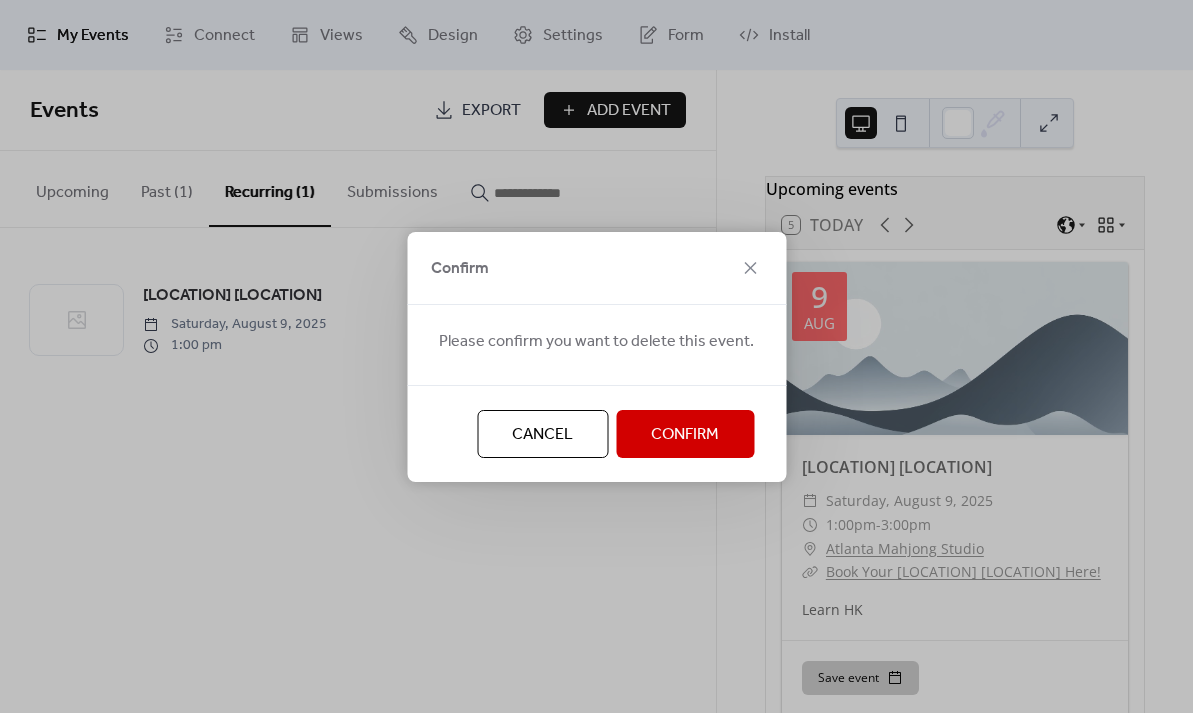 click on "Confirm" at bounding box center (685, 435) 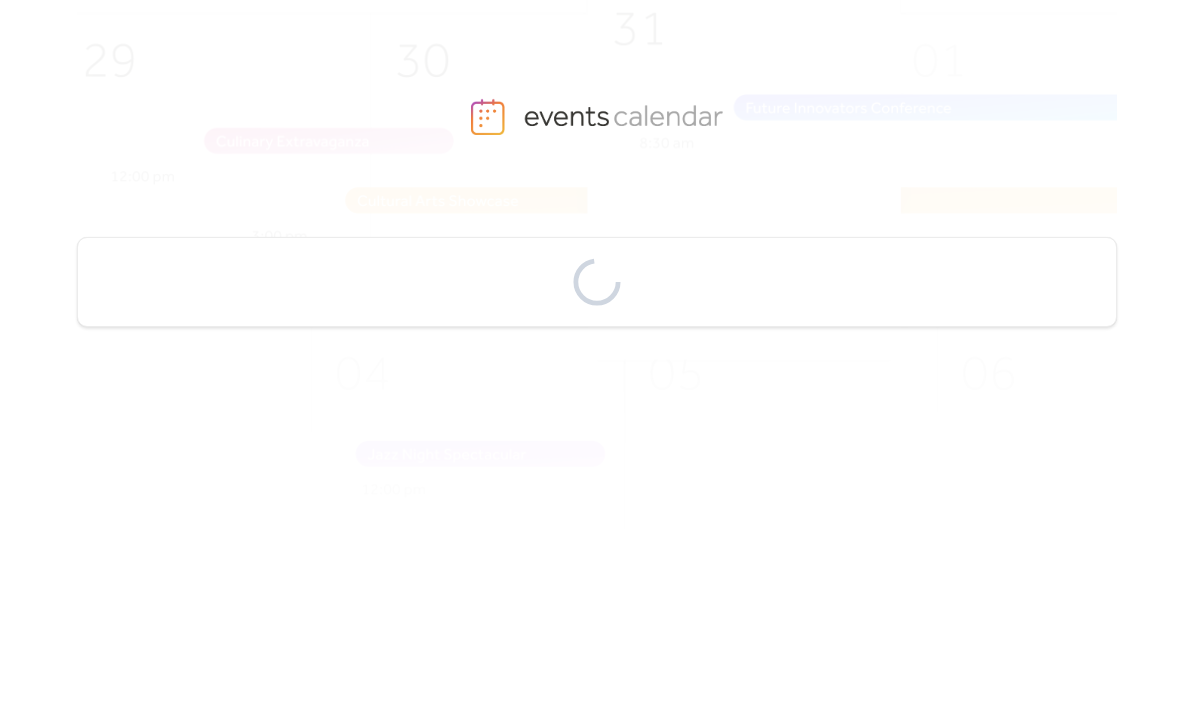 scroll, scrollTop: 0, scrollLeft: 0, axis: both 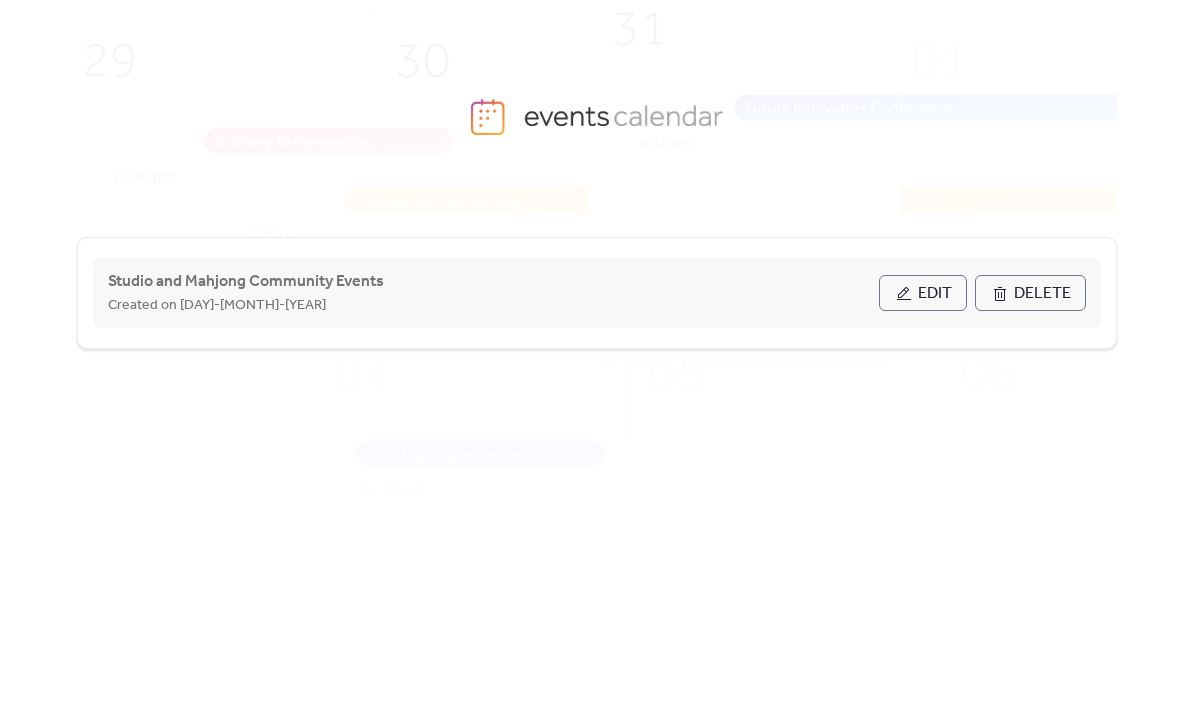 click on "Edit" at bounding box center (923, 293) 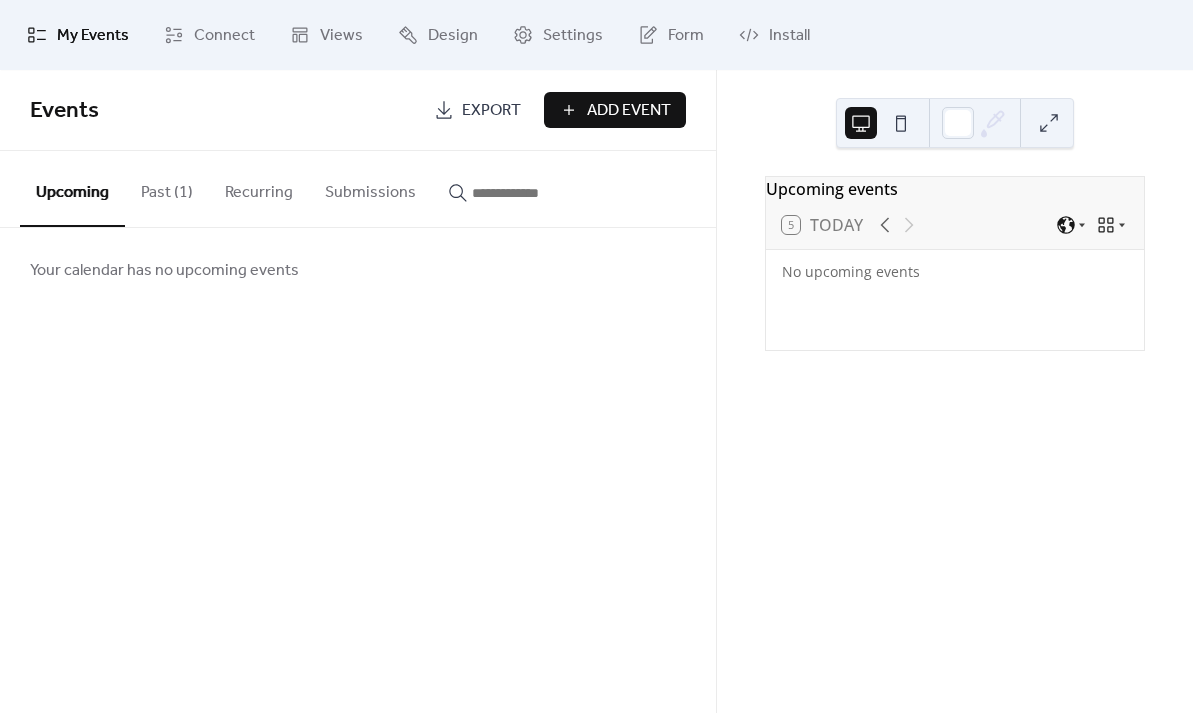click on "Past (1)" at bounding box center [167, 188] 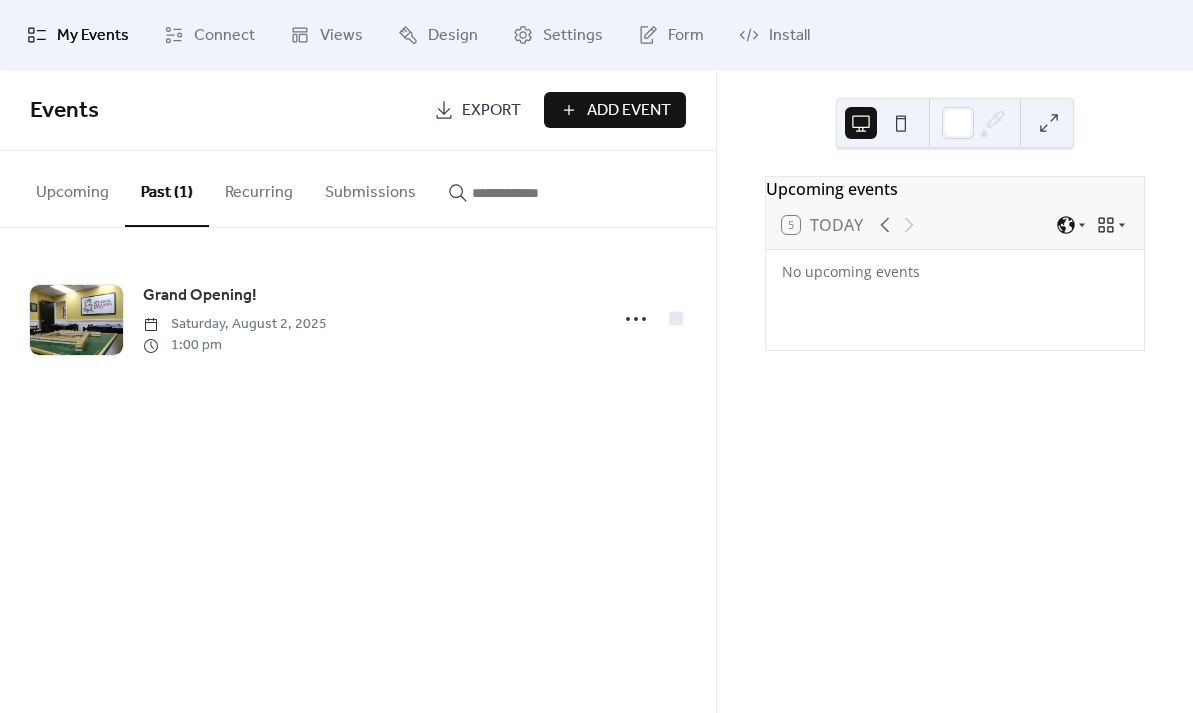 click on "Events Export Add Event Upcoming Past (1) Recurring Submissions Your calendar has no upcoming events Grand Opening! Saturday, [MONTH] [DAY], [YEAR] [TIME] Cancel" at bounding box center [358, 391] 